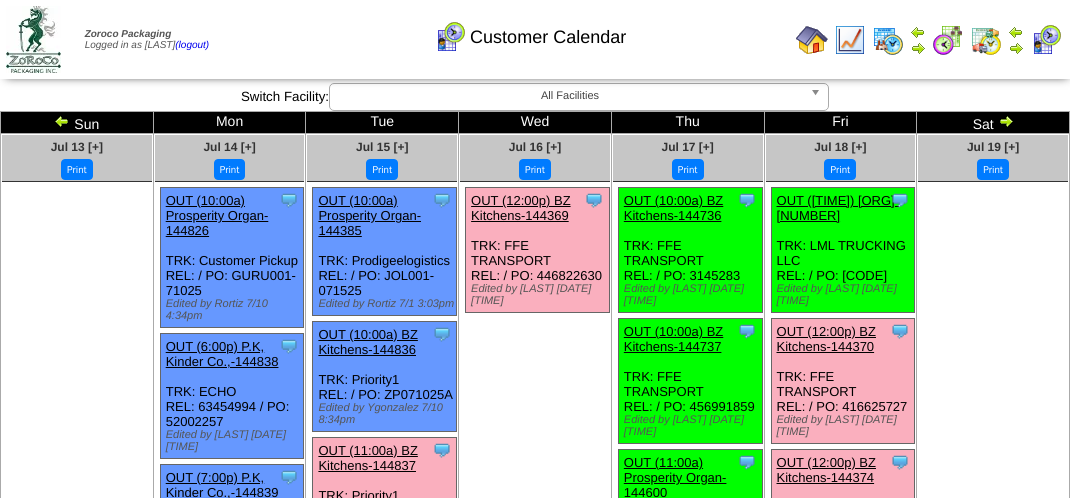 scroll, scrollTop: 0, scrollLeft: 0, axis: both 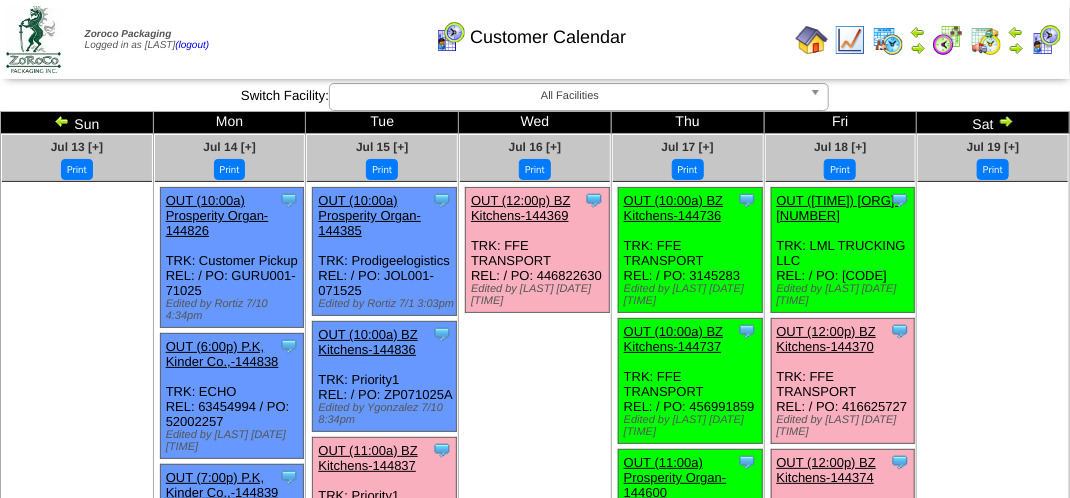 click at bounding box center [1046, 40] 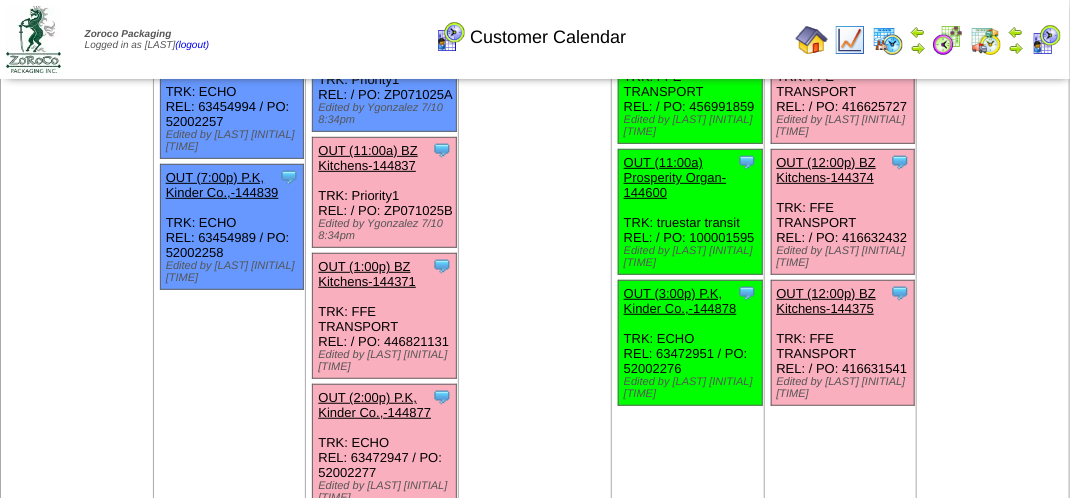 scroll, scrollTop: 200, scrollLeft: 0, axis: vertical 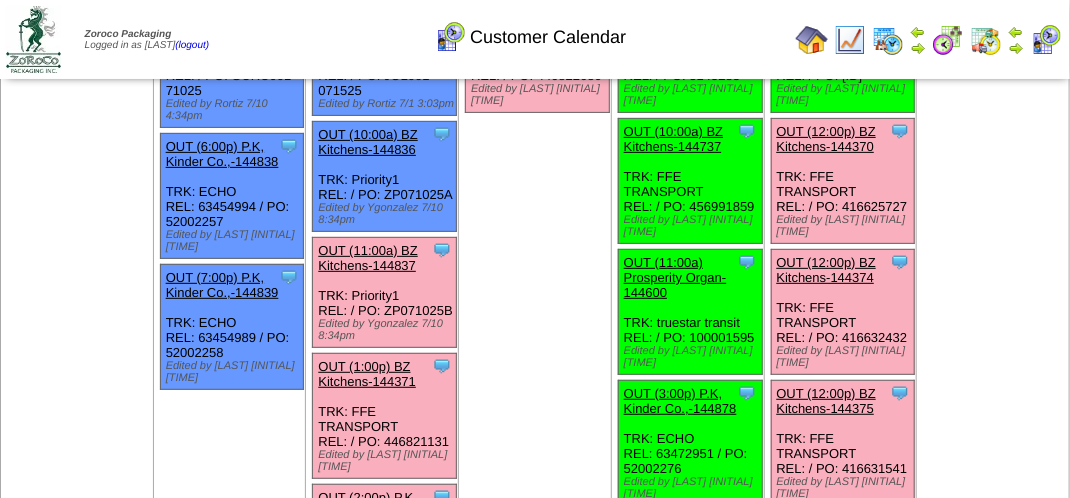 click on "OUT
(11:00a)
BZ Kitchens-144837" at bounding box center (367, 258) 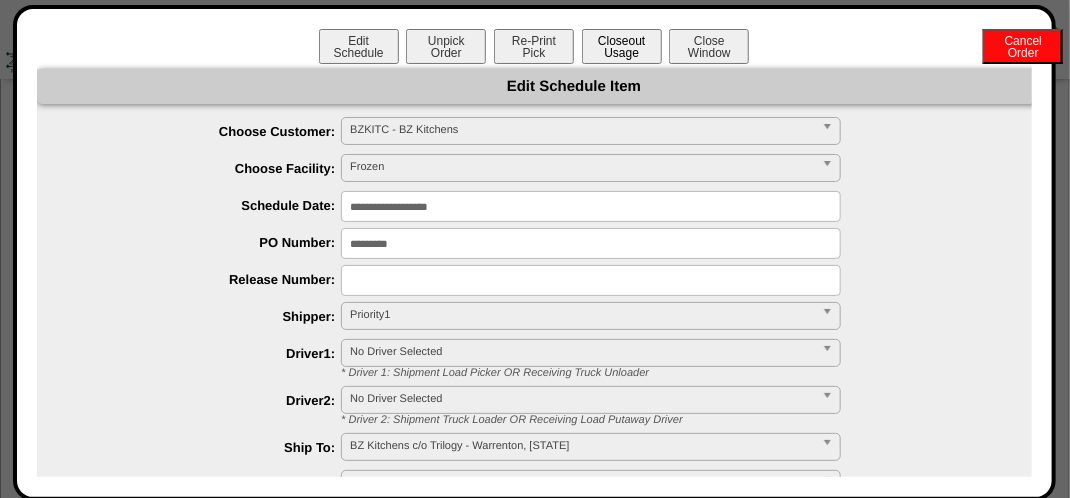 click on "Closeout Usage" at bounding box center [622, 46] 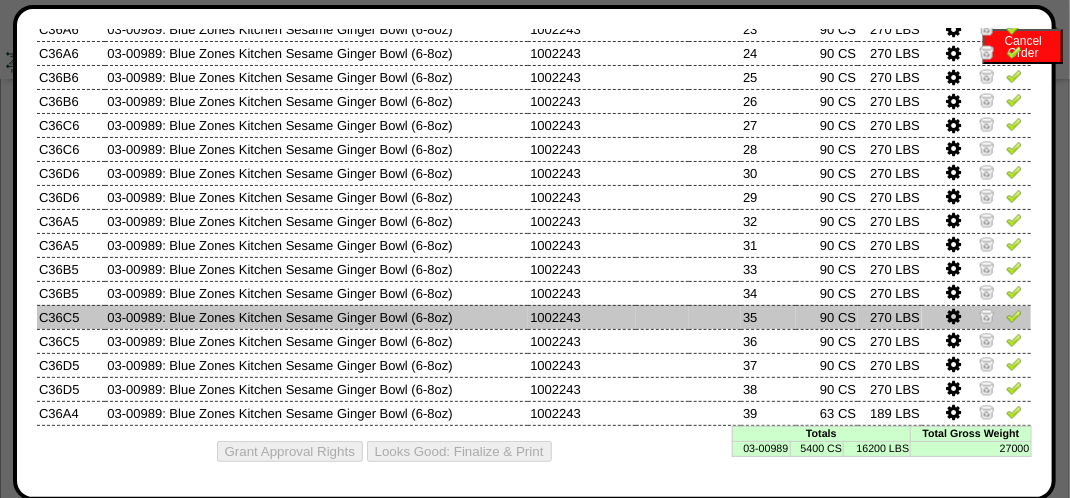scroll, scrollTop: 1237, scrollLeft: 0, axis: vertical 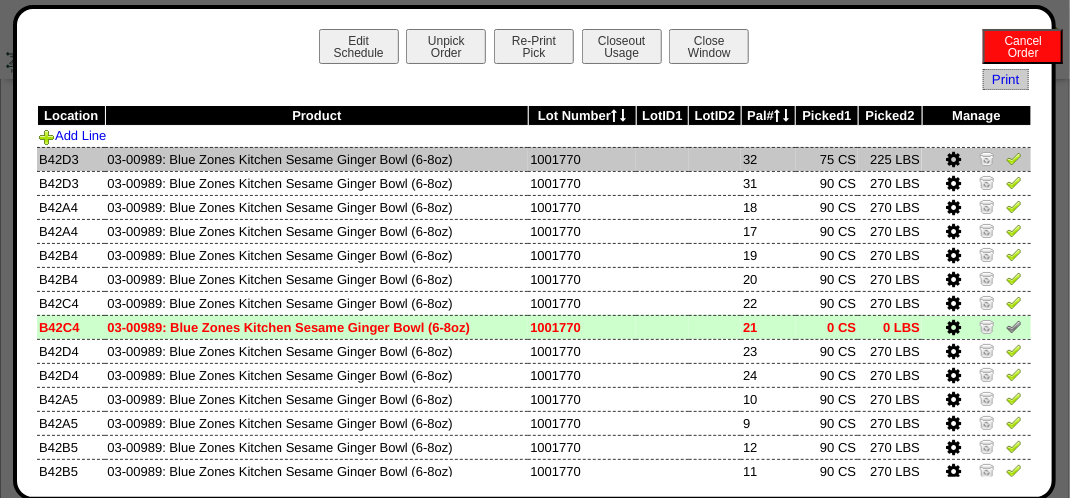 click at bounding box center (1014, 158) 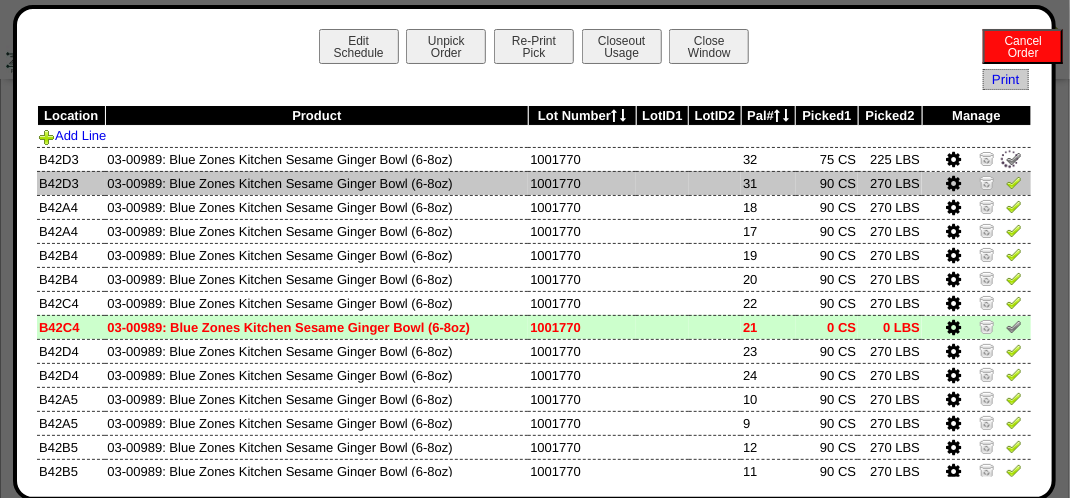 click at bounding box center [1014, 182] 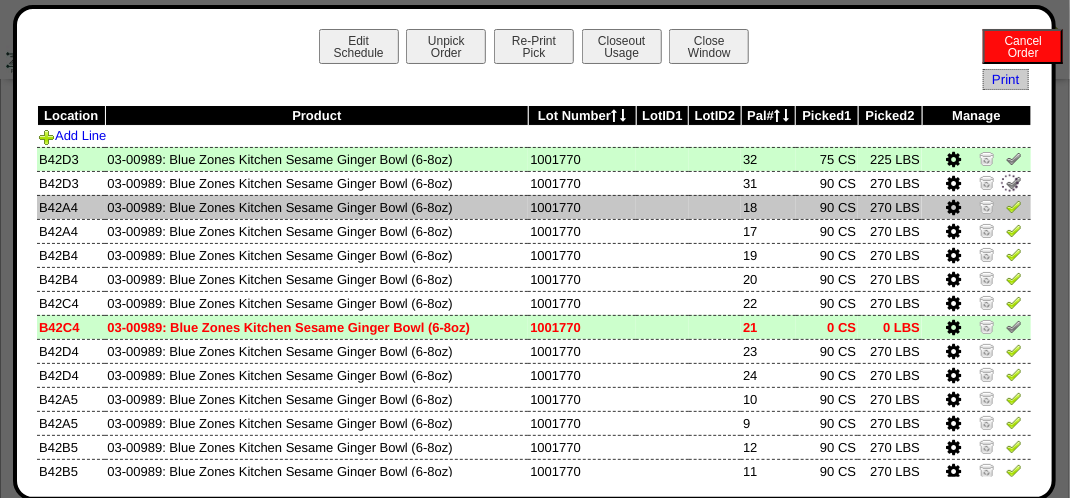 click at bounding box center [1014, 206] 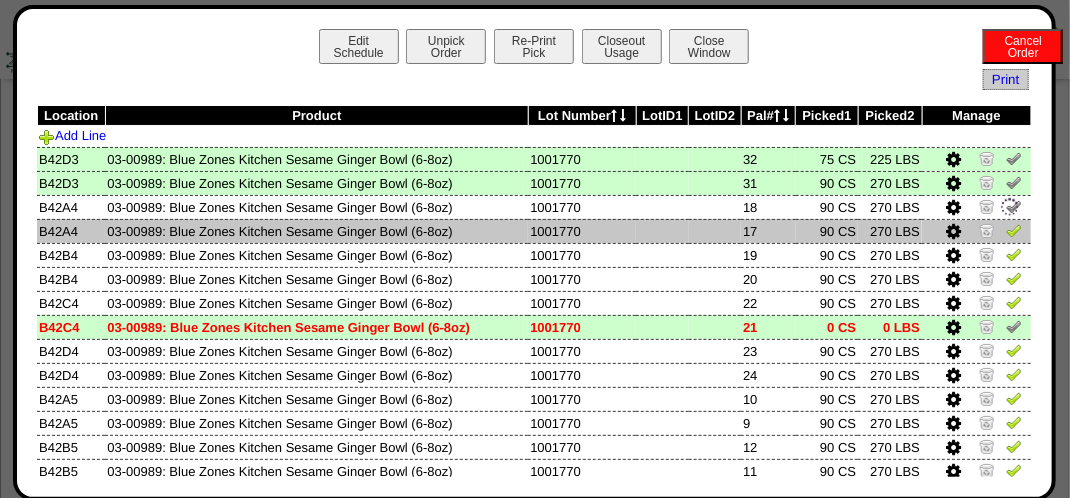 click at bounding box center (1014, 230) 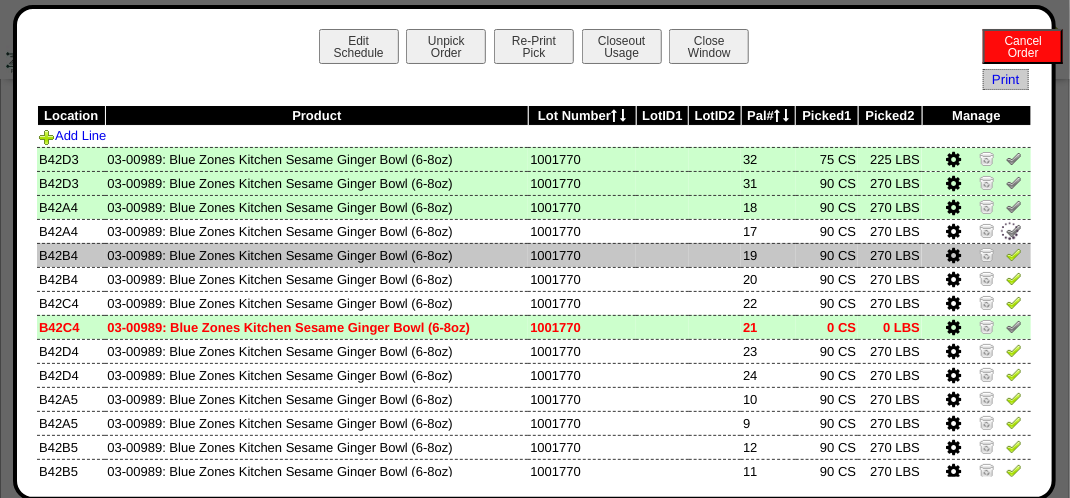 click at bounding box center (1014, 254) 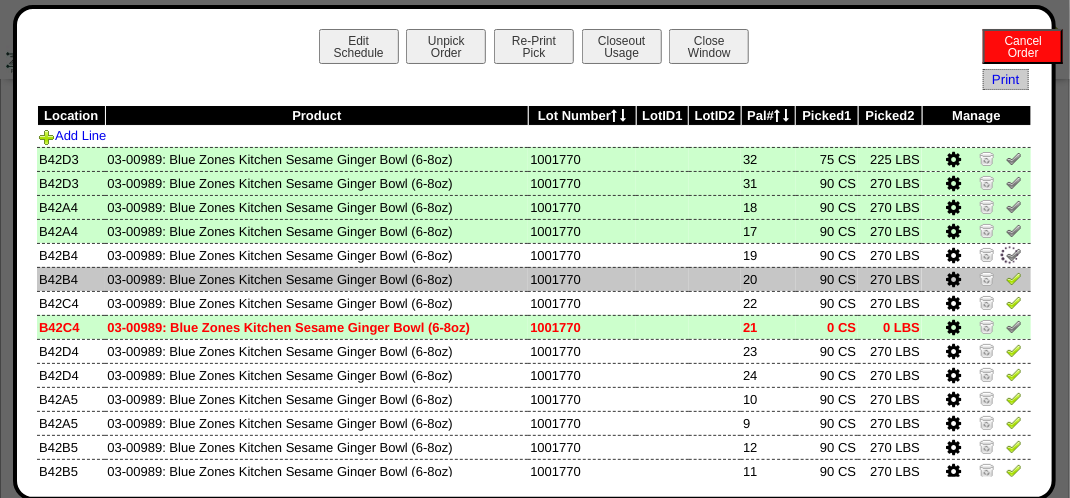 click at bounding box center (1014, 278) 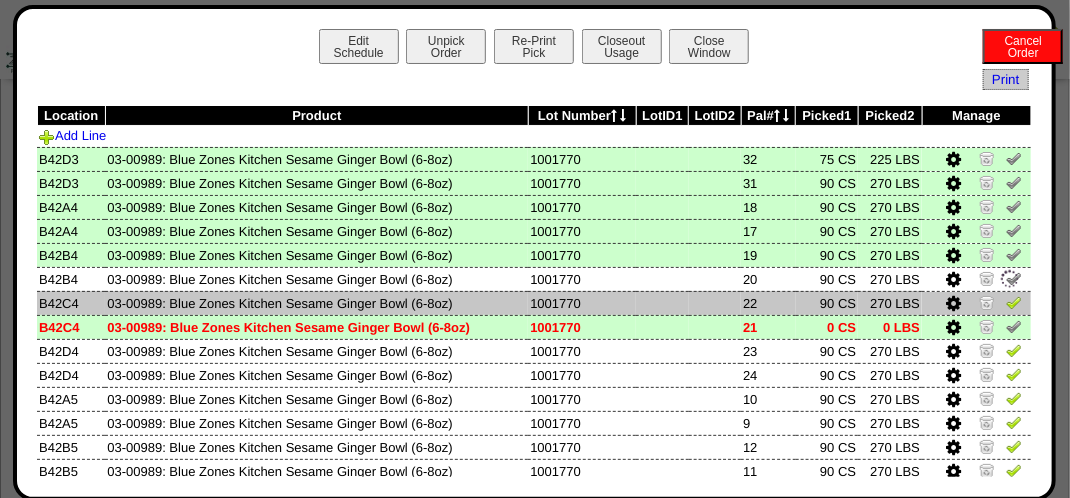 click at bounding box center [1014, 302] 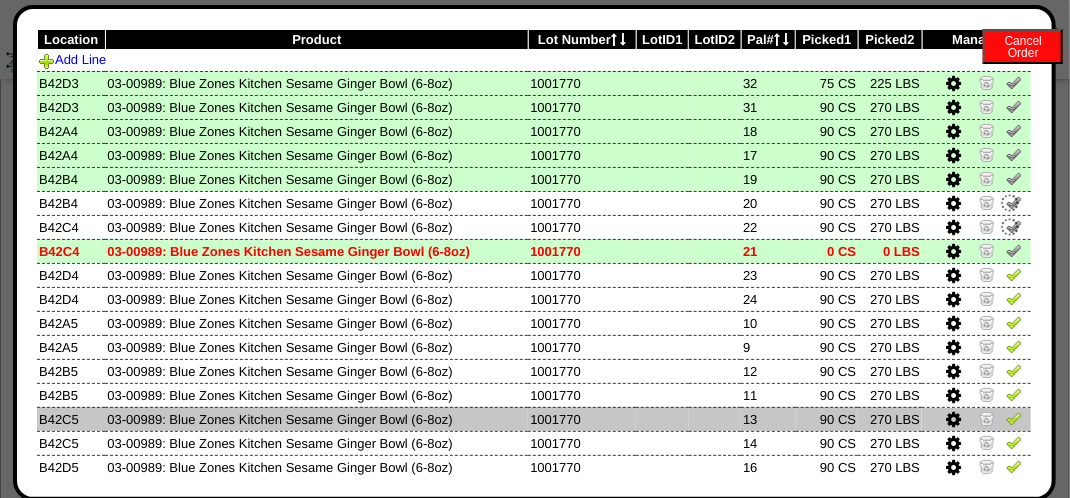 scroll, scrollTop: 200, scrollLeft: 0, axis: vertical 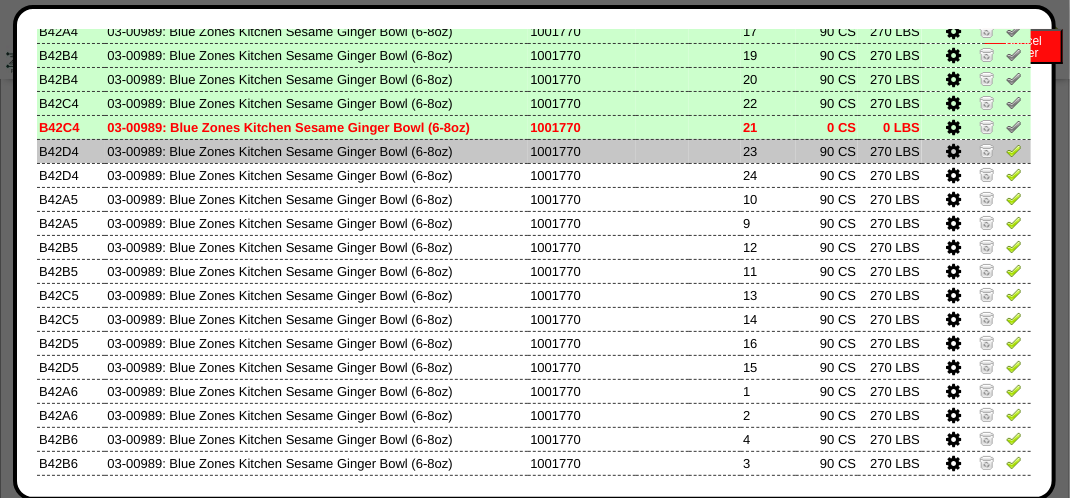 click at bounding box center [1014, 150] 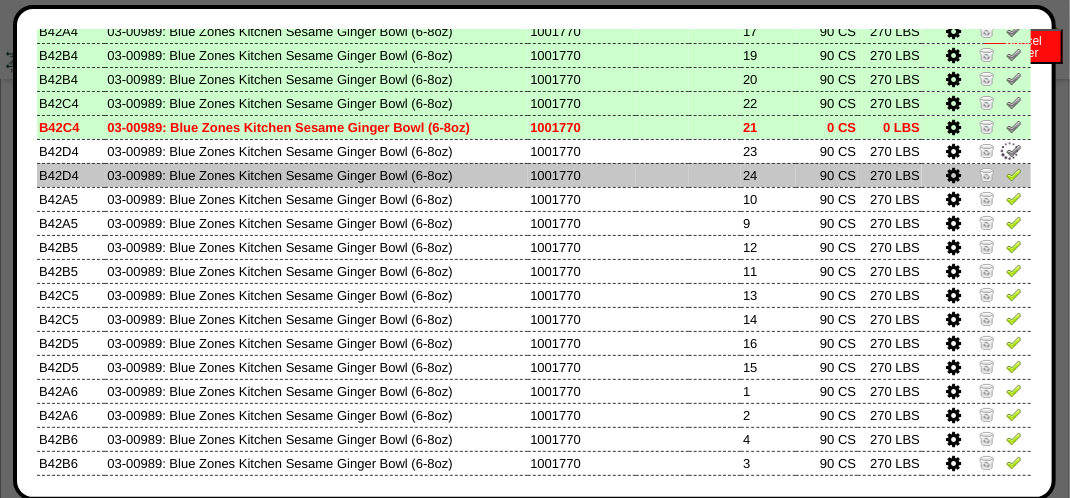 click at bounding box center (1014, 174) 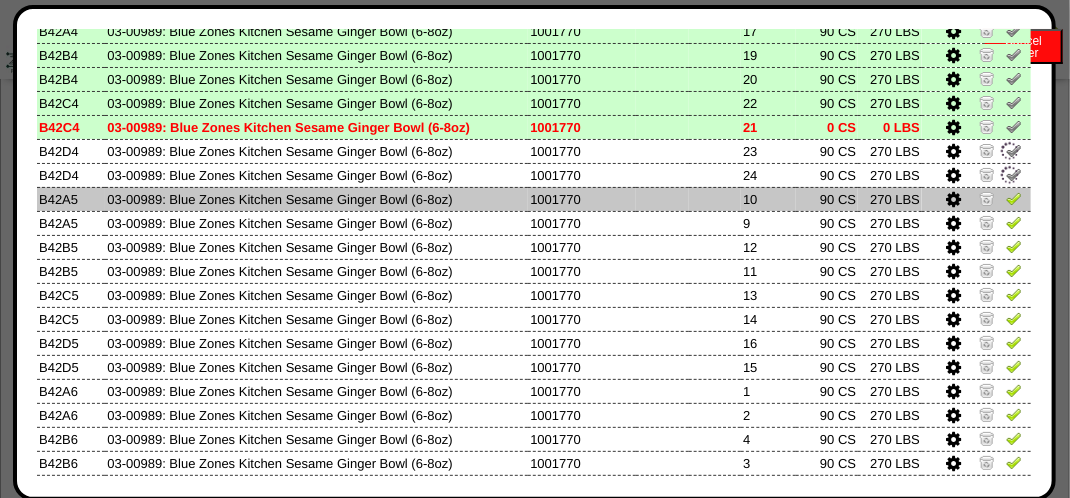 click at bounding box center [1014, 198] 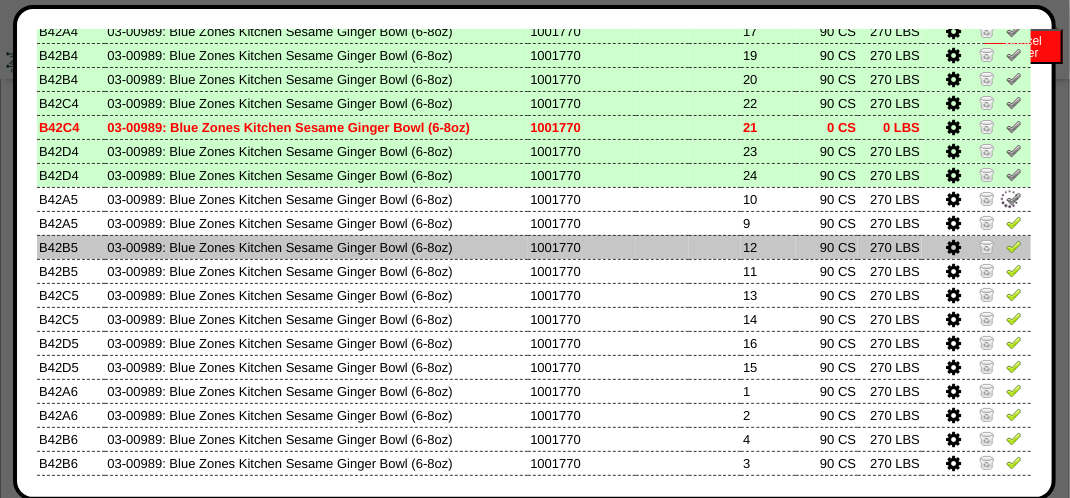 click at bounding box center (1014, 246) 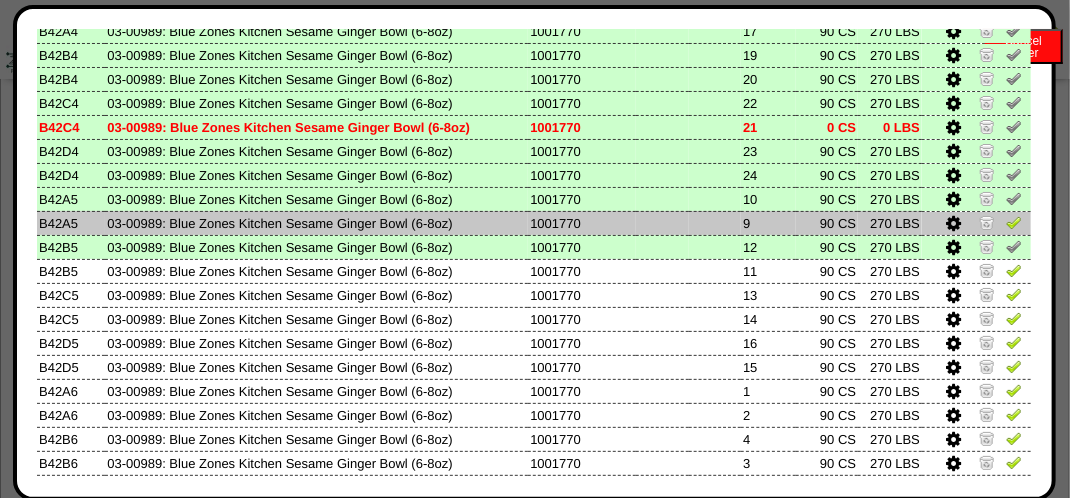 click at bounding box center (1014, 222) 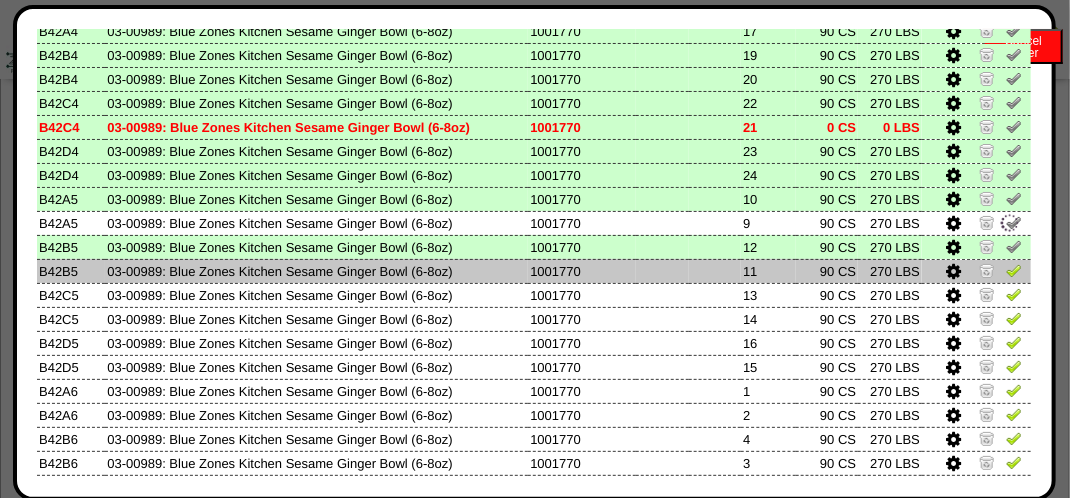 click at bounding box center (1014, 270) 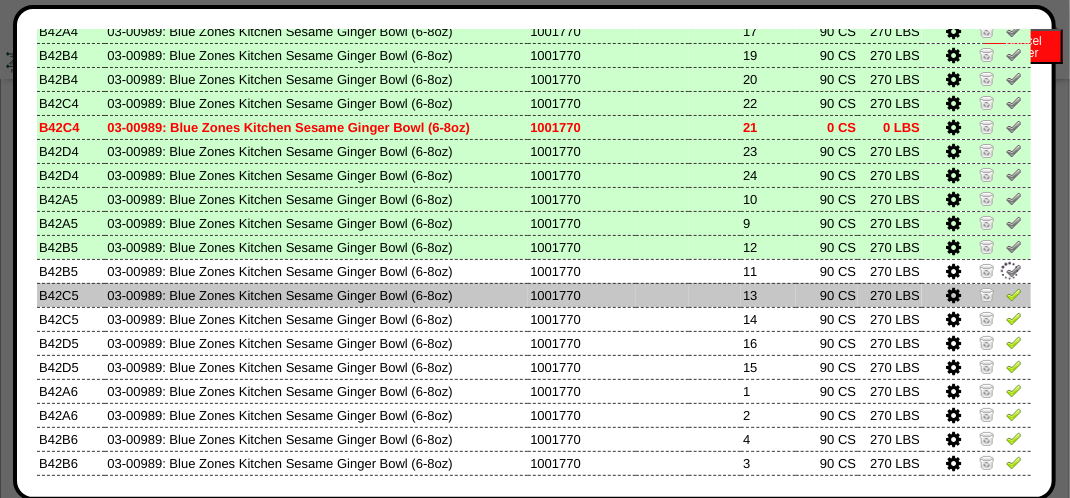 click at bounding box center (976, 295) 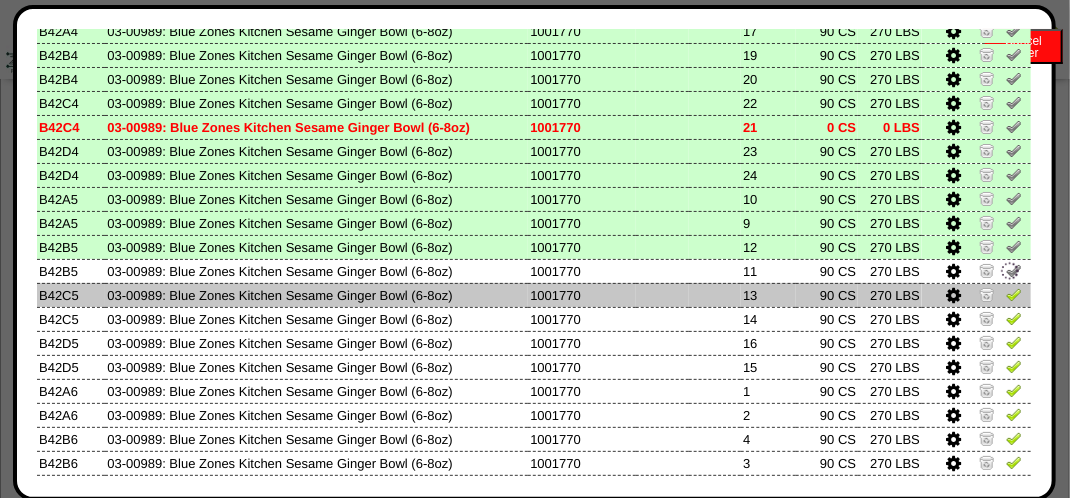 click at bounding box center [1014, 294] 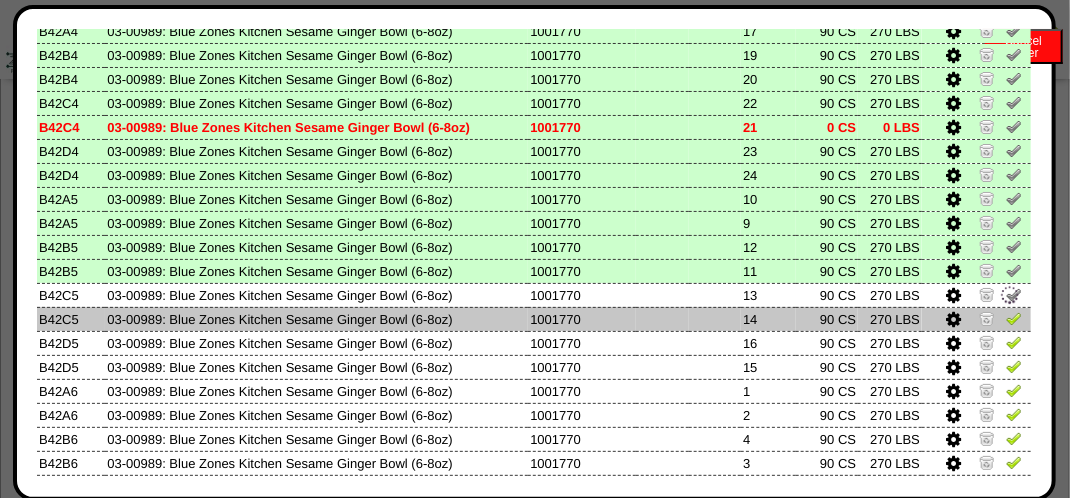click at bounding box center [1014, 318] 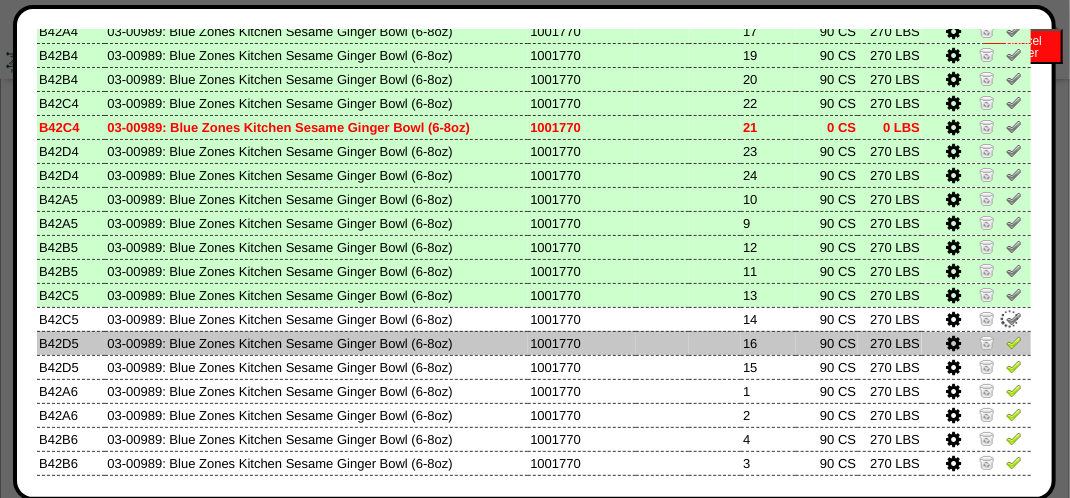 click at bounding box center (1014, 345) 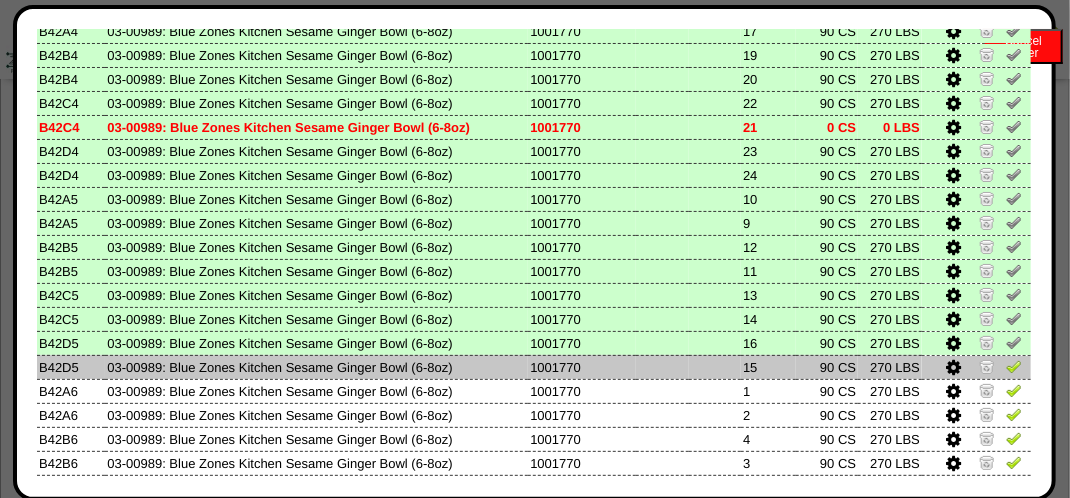 click at bounding box center [1014, 366] 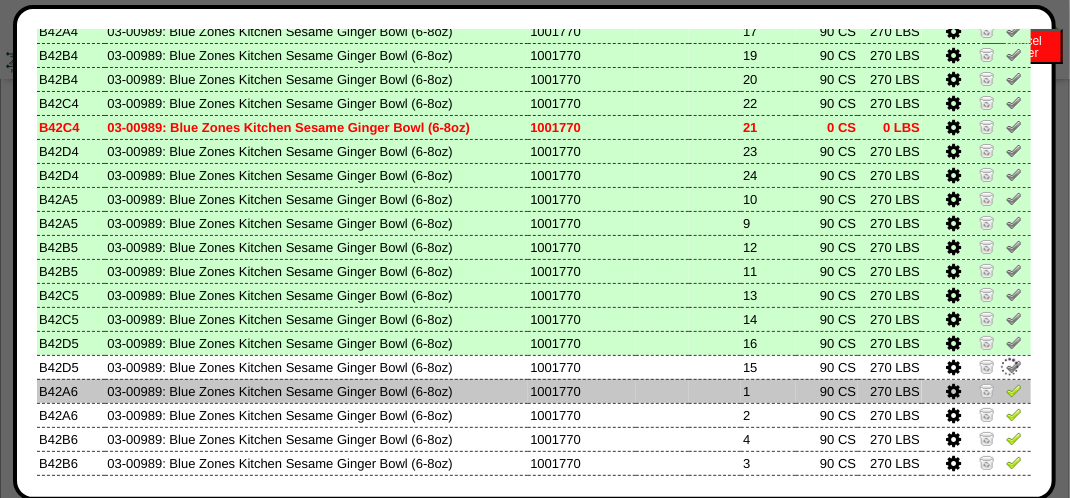 click at bounding box center [1014, 390] 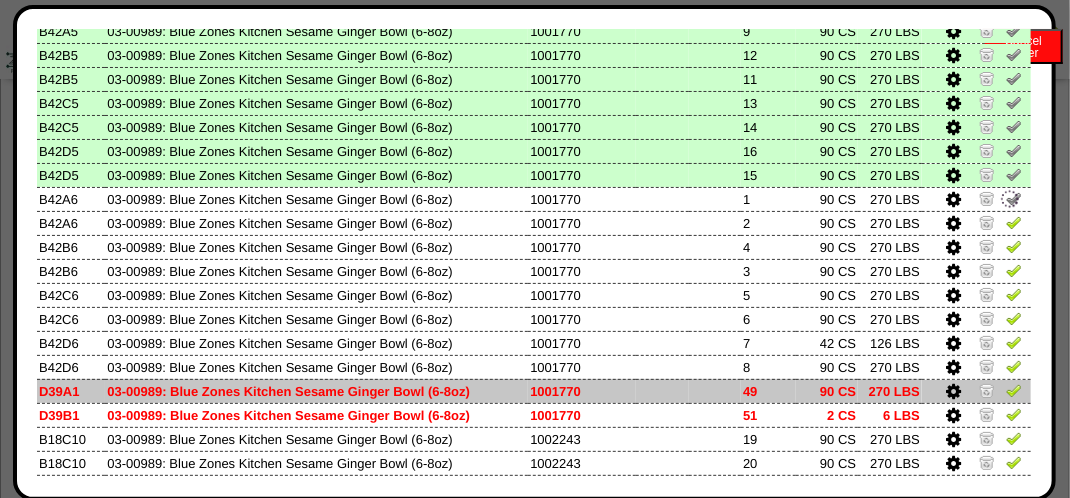scroll, scrollTop: 400, scrollLeft: 0, axis: vertical 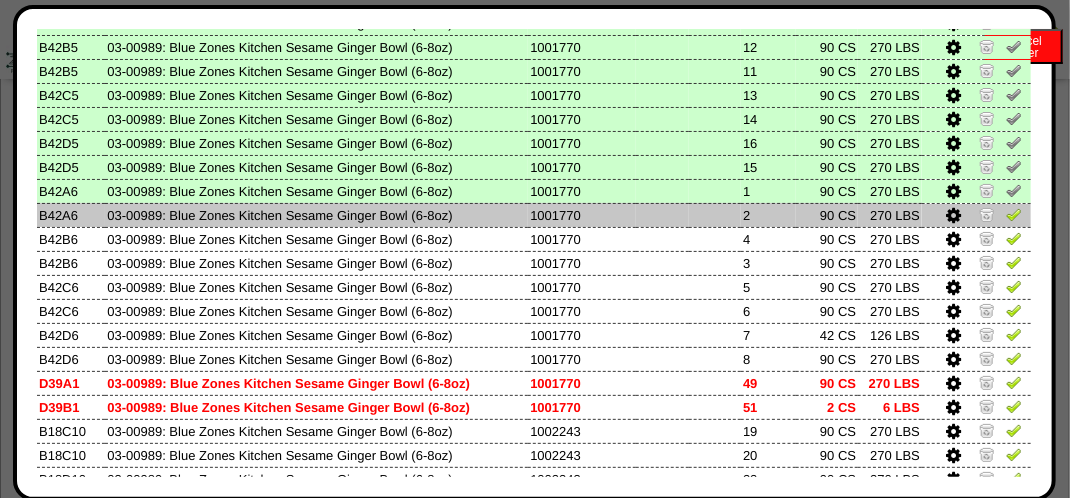 click at bounding box center (1014, 214) 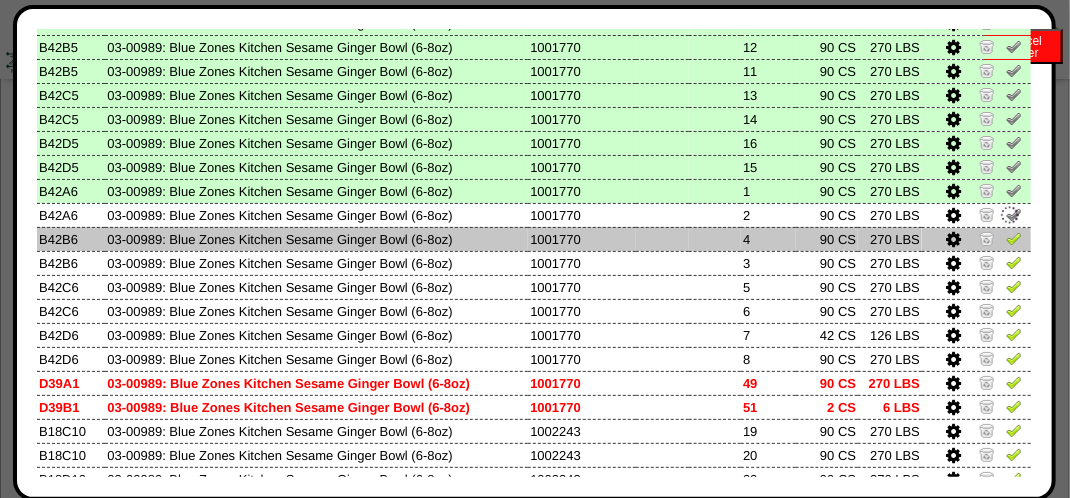 click at bounding box center (1014, 238) 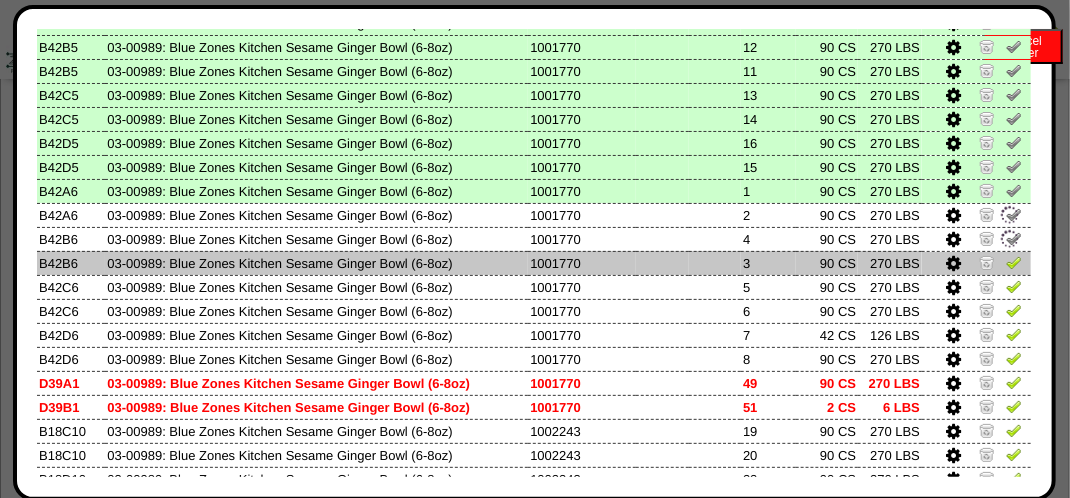 drag, startPoint x: 1005, startPoint y: 263, endPoint x: 1005, endPoint y: 274, distance: 11 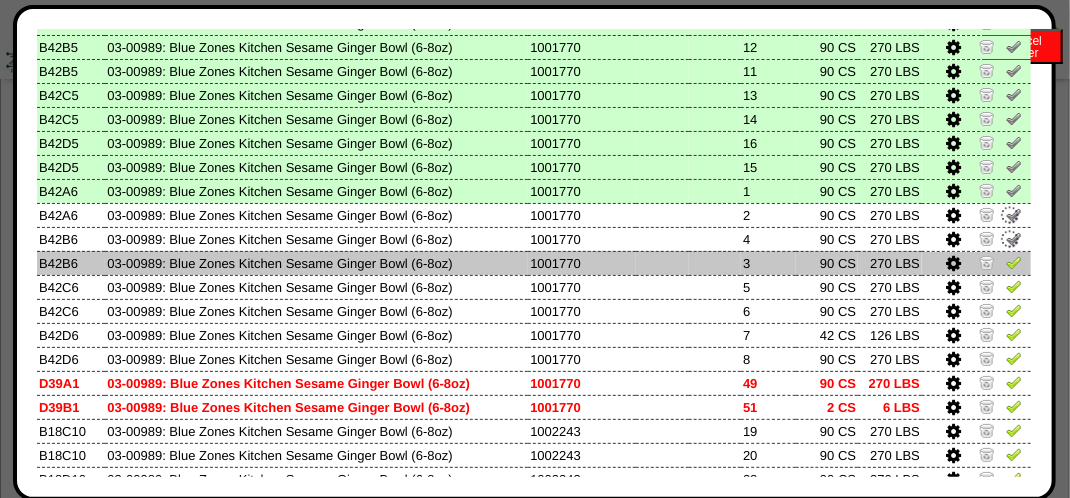 click at bounding box center (1014, 262) 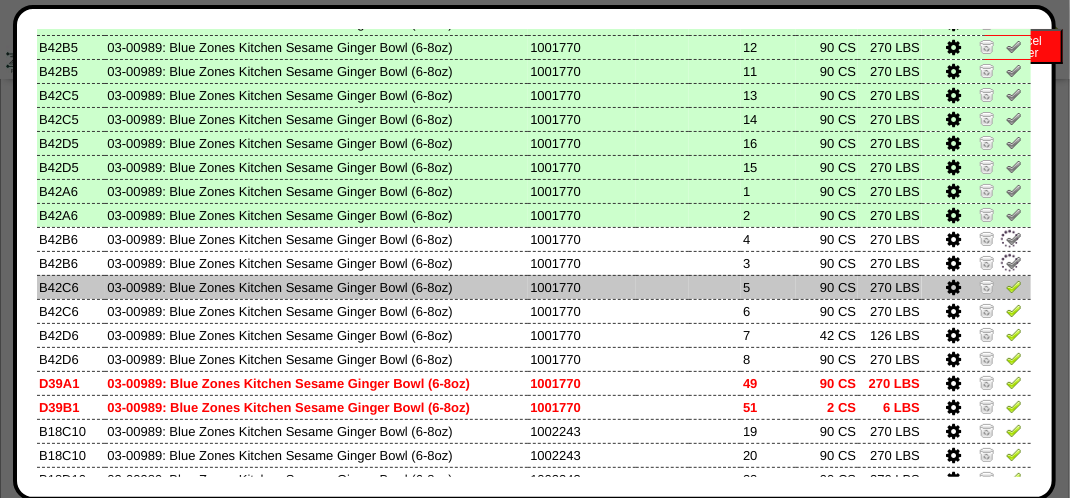 click at bounding box center (1014, 289) 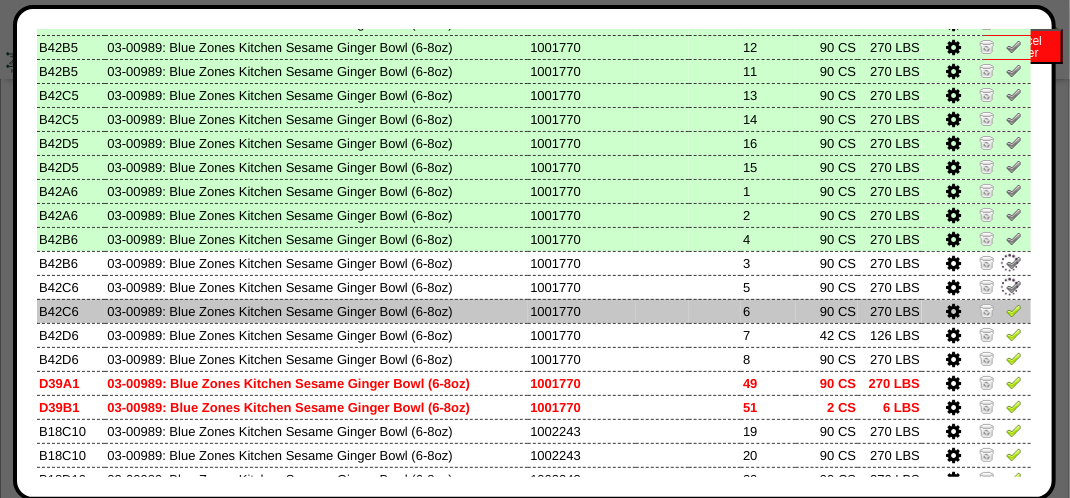 click at bounding box center [1014, 310] 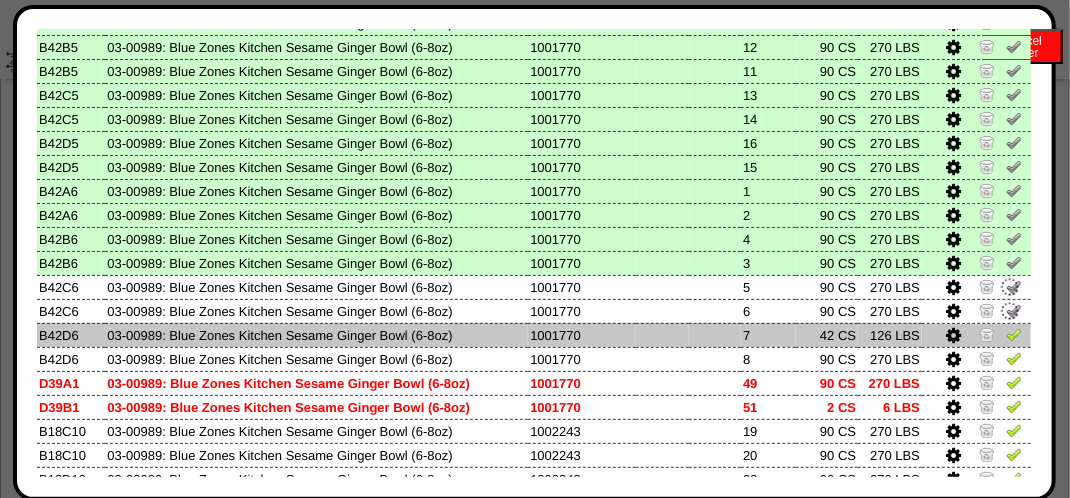 click at bounding box center (1014, 334) 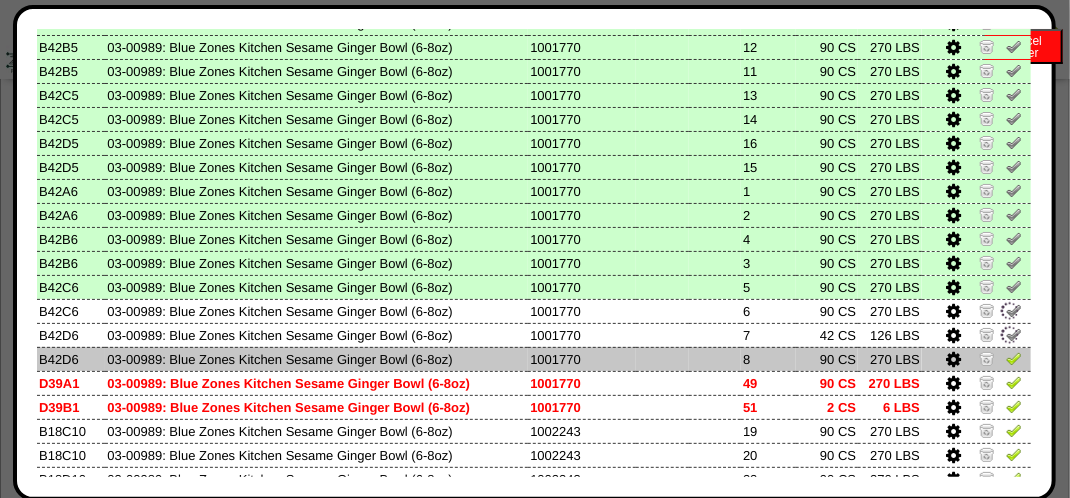 click at bounding box center (1014, 358) 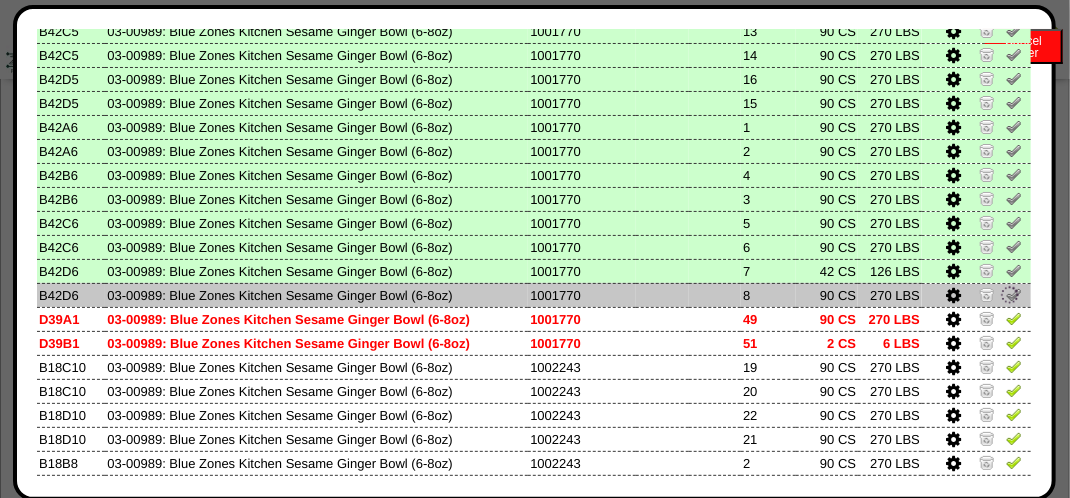 scroll, scrollTop: 500, scrollLeft: 0, axis: vertical 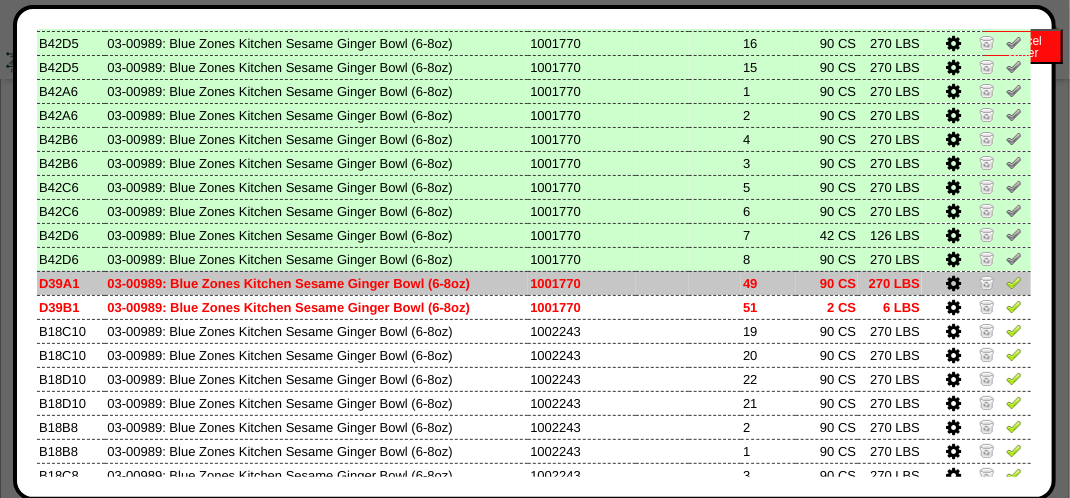 click at bounding box center [1014, 282] 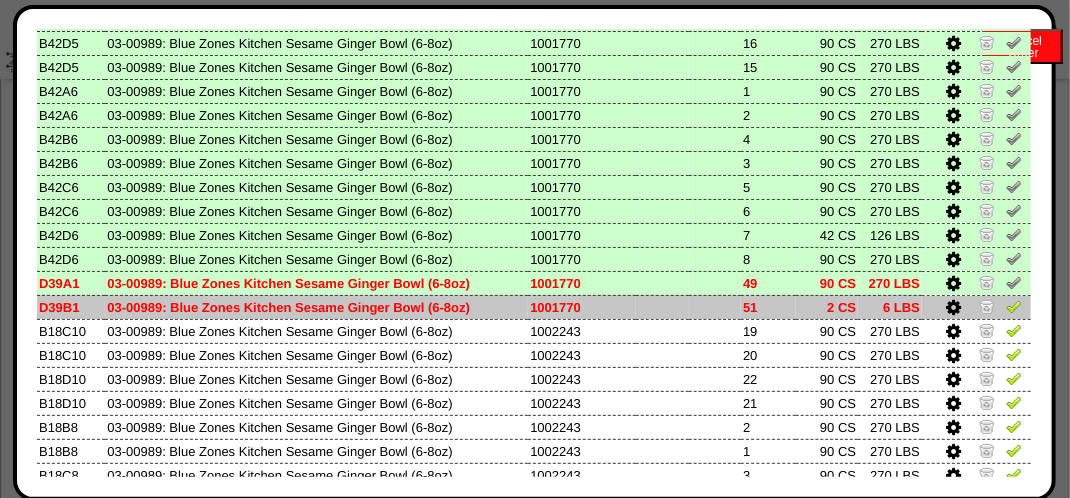 click at bounding box center [1014, 306] 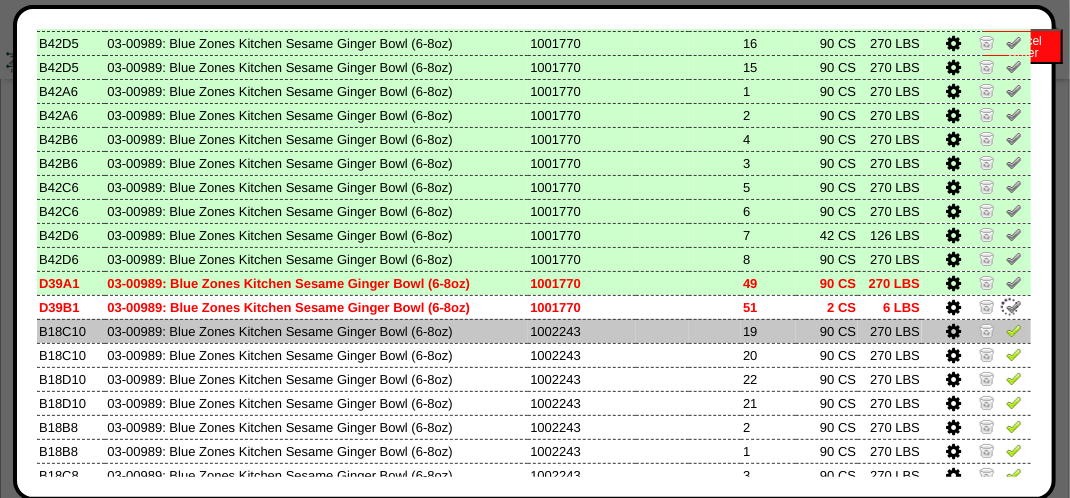 click at bounding box center [1014, 330] 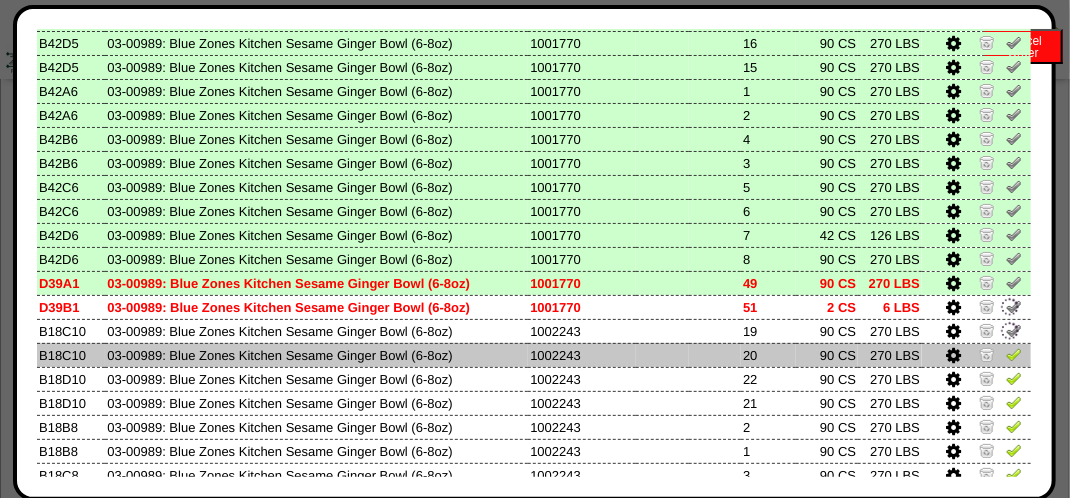 click at bounding box center (1014, 354) 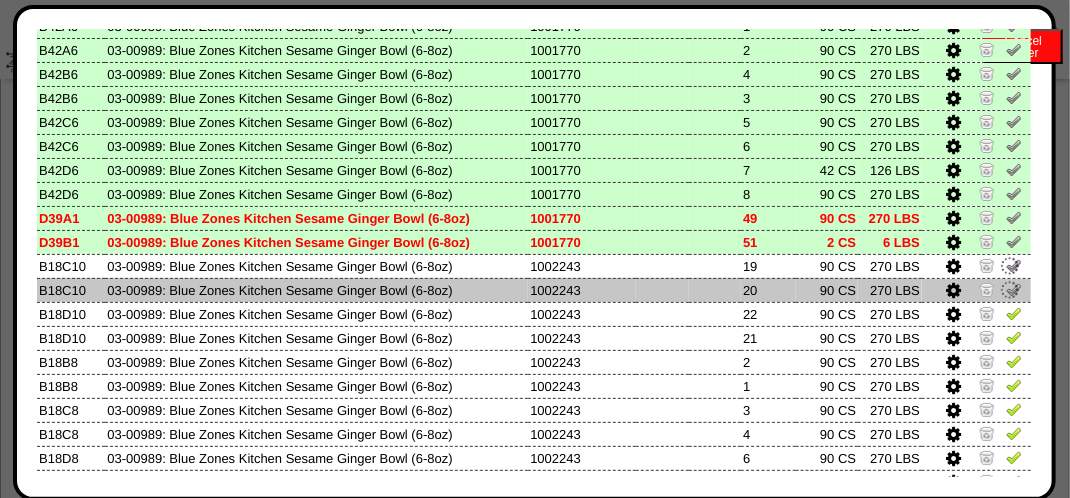 scroll, scrollTop: 600, scrollLeft: 0, axis: vertical 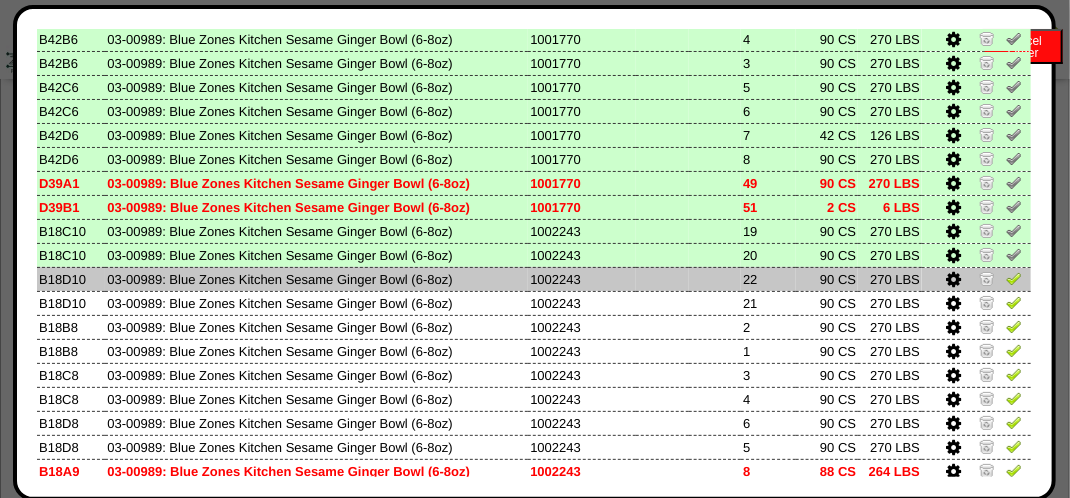 click at bounding box center (1014, 278) 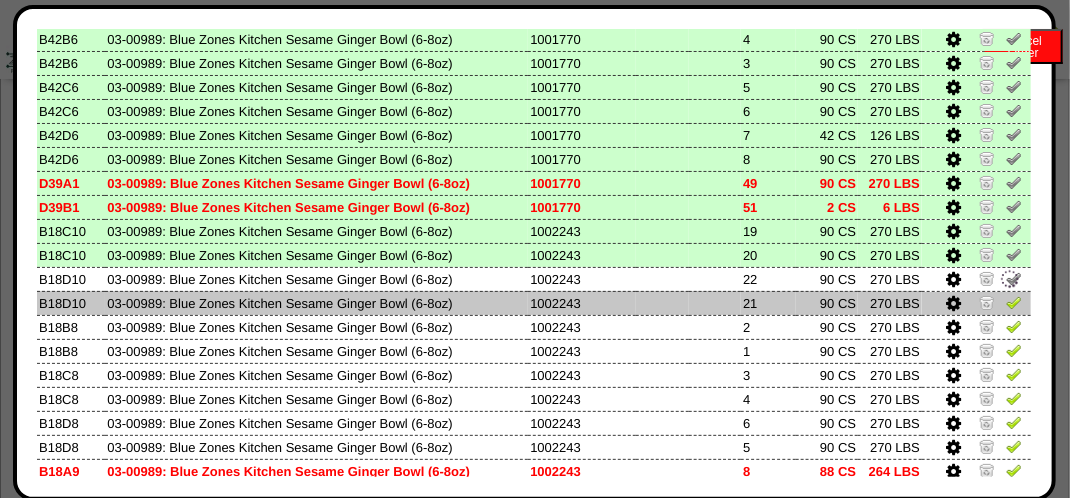 click at bounding box center [1014, 302] 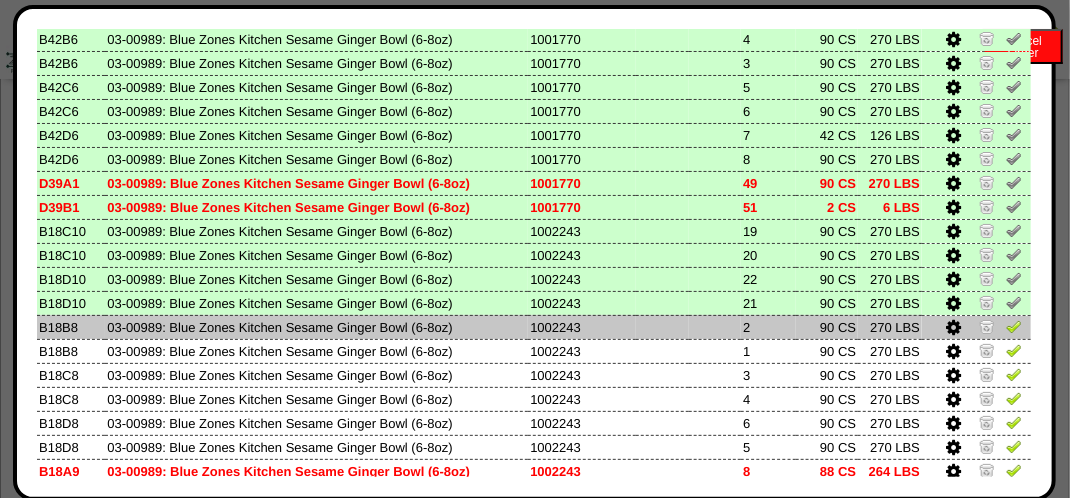 click at bounding box center (1014, 326) 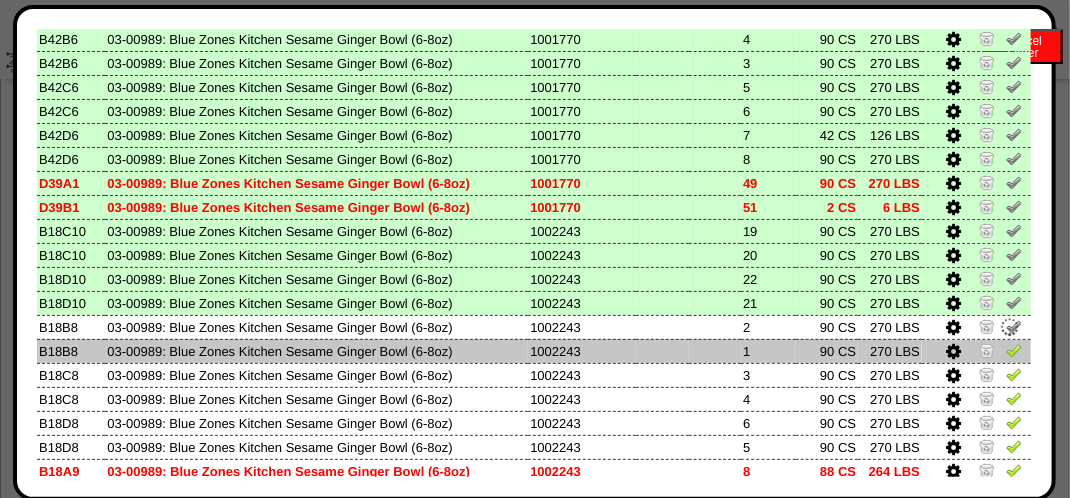 click at bounding box center (1014, 350) 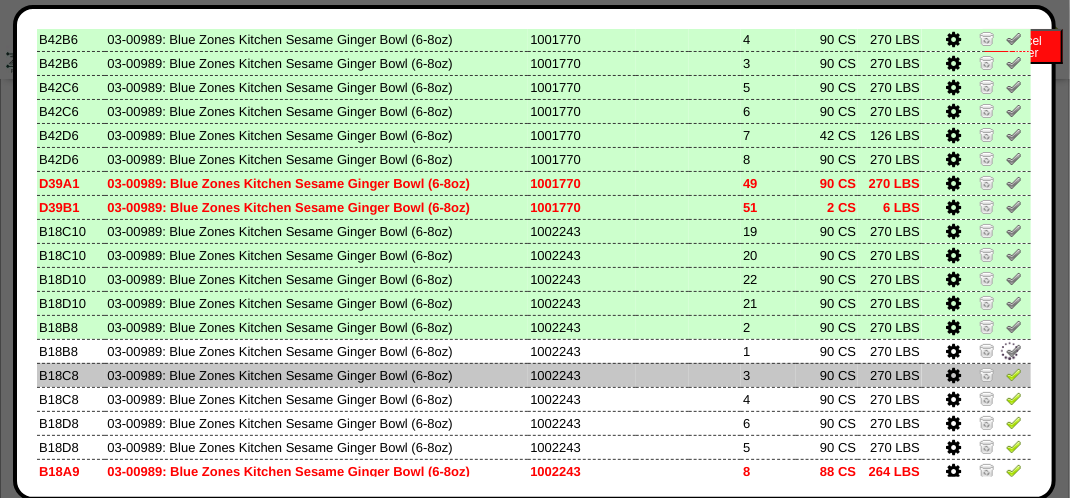 click at bounding box center [1014, 374] 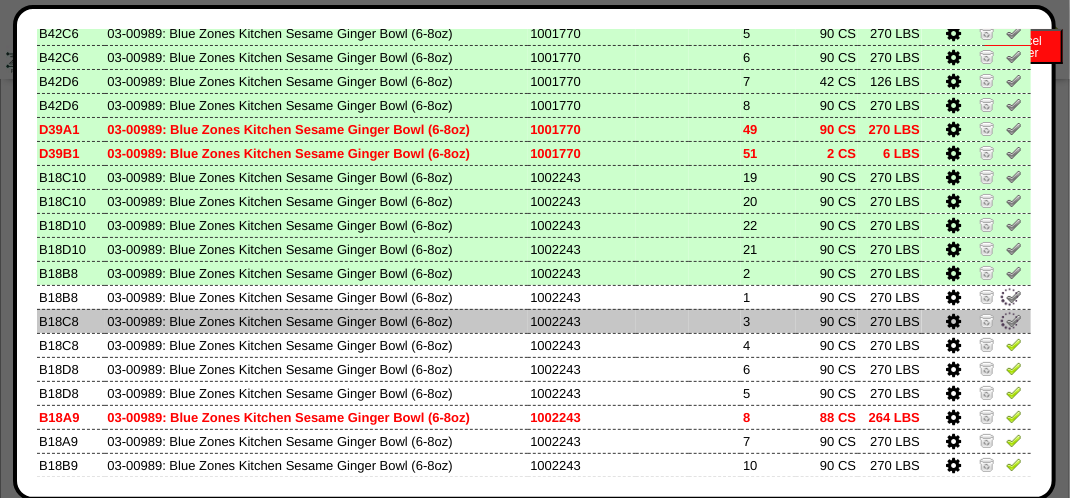 scroll, scrollTop: 700, scrollLeft: 0, axis: vertical 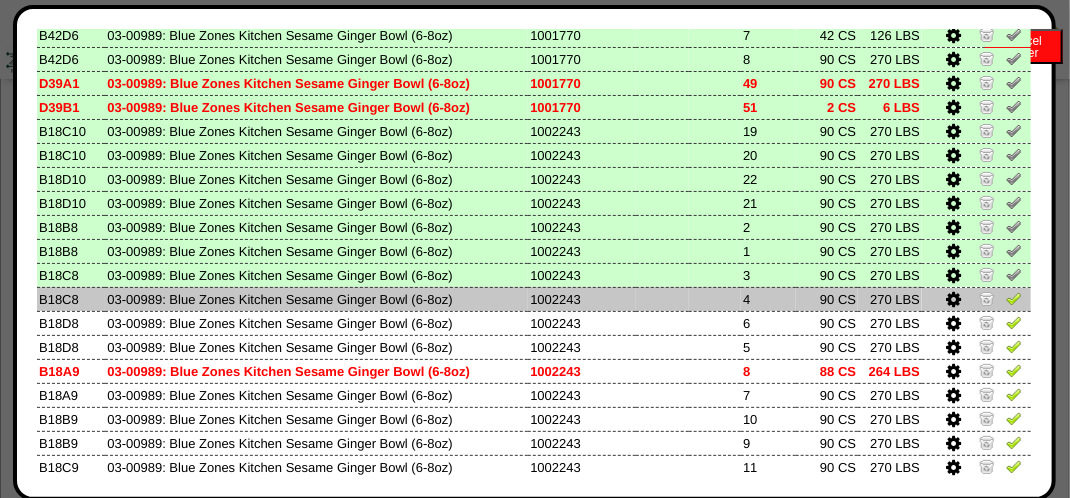 click at bounding box center [1014, 298] 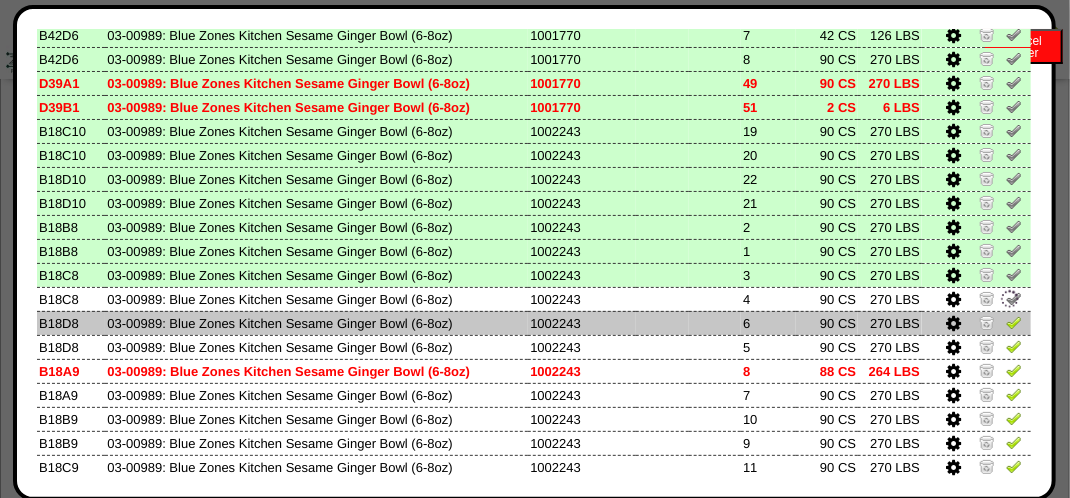 click at bounding box center [1014, 322] 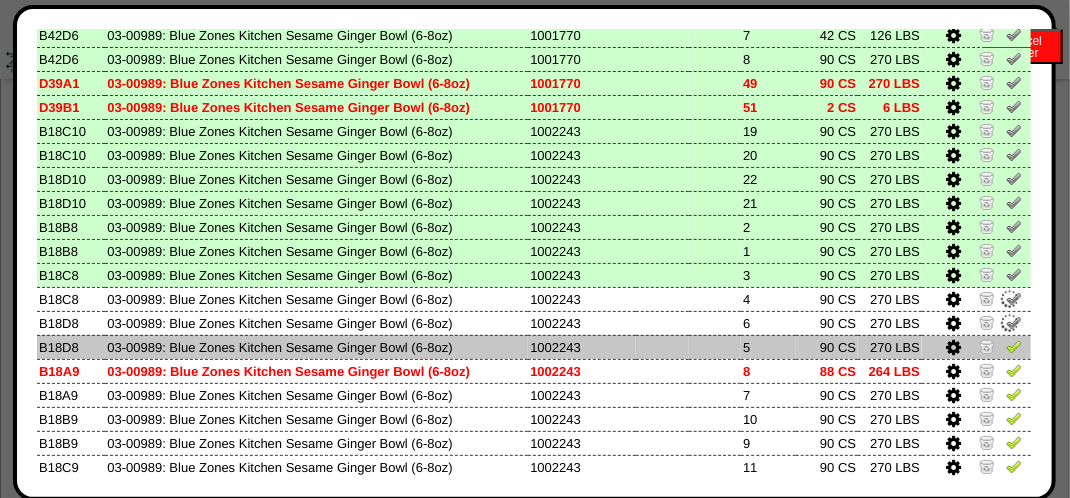 click at bounding box center [1014, 346] 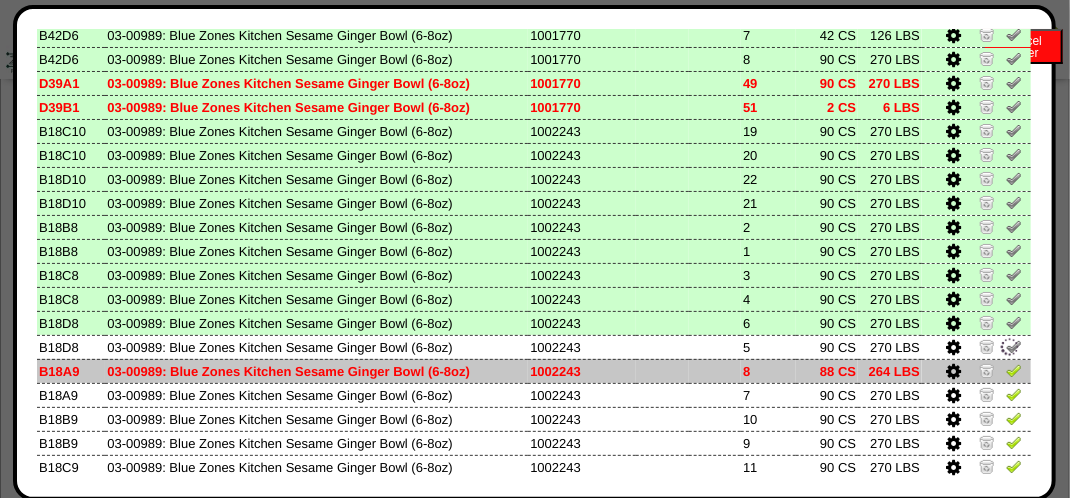 click at bounding box center [1014, 370] 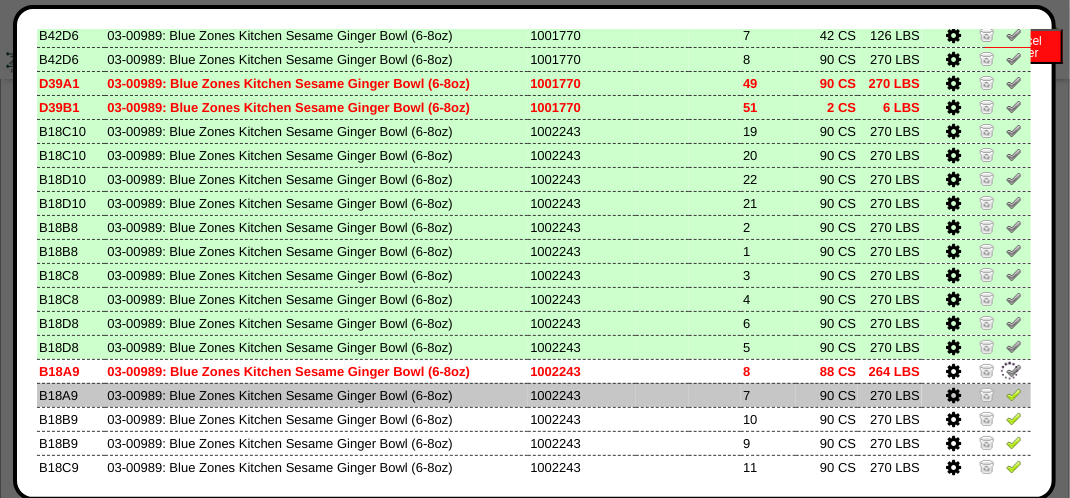 click at bounding box center [976, 395] 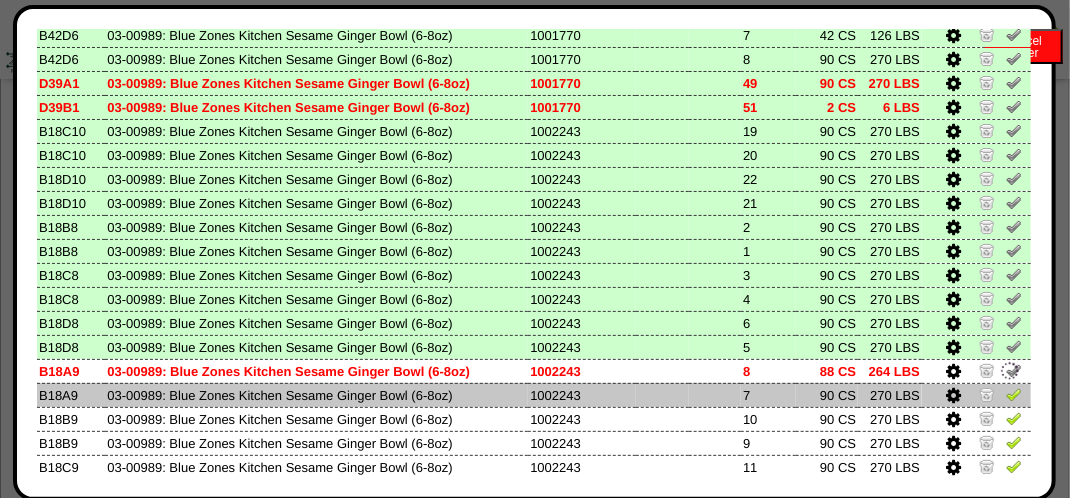 click at bounding box center (1014, 394) 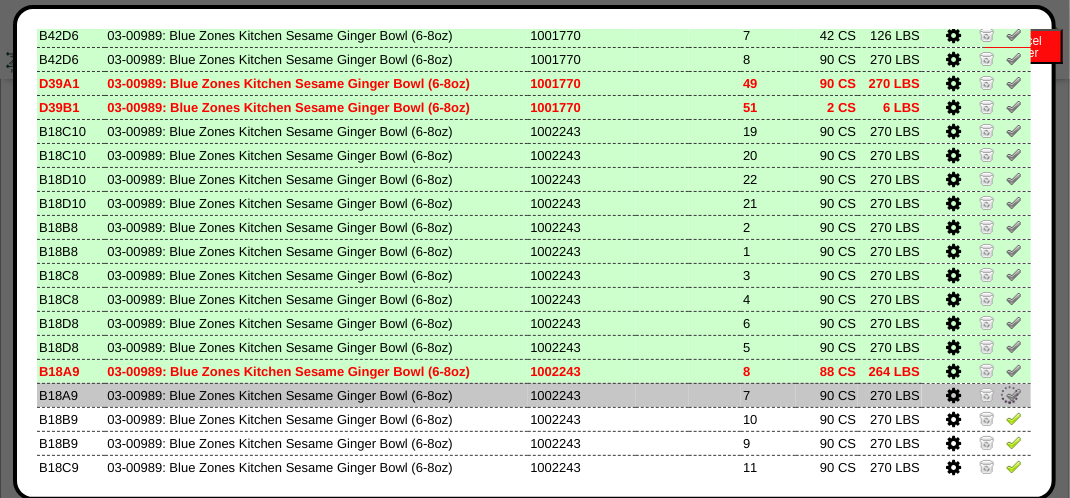 scroll, scrollTop: 900, scrollLeft: 0, axis: vertical 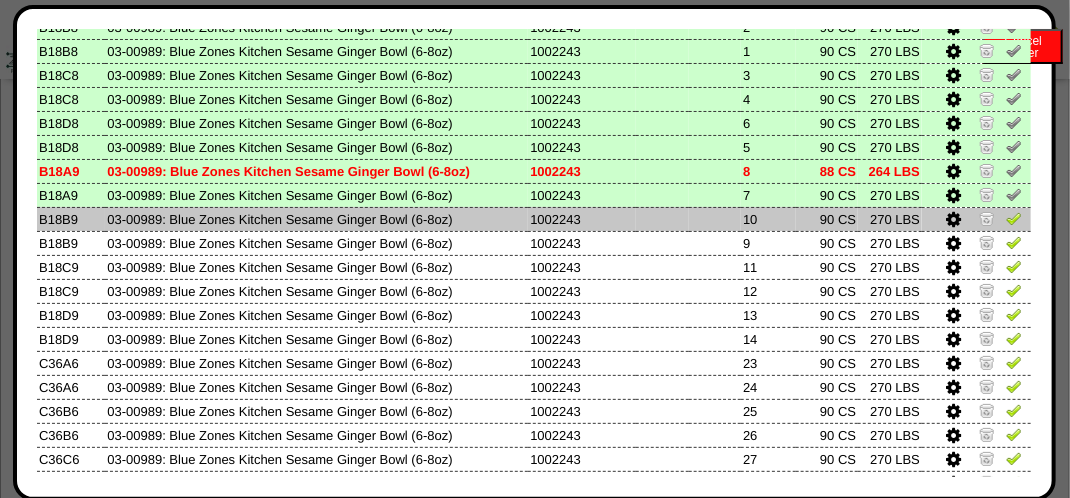click at bounding box center [1014, 218] 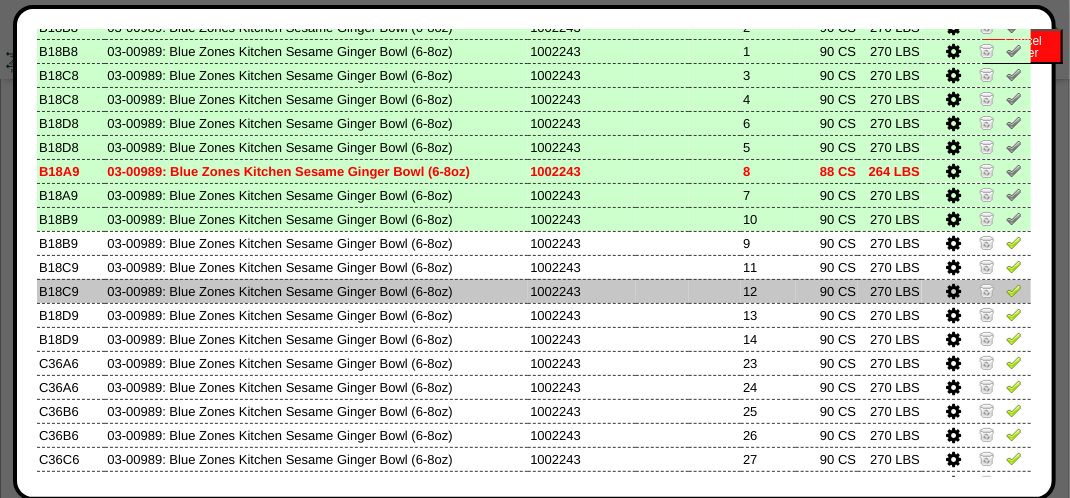 click at bounding box center (1014, 290) 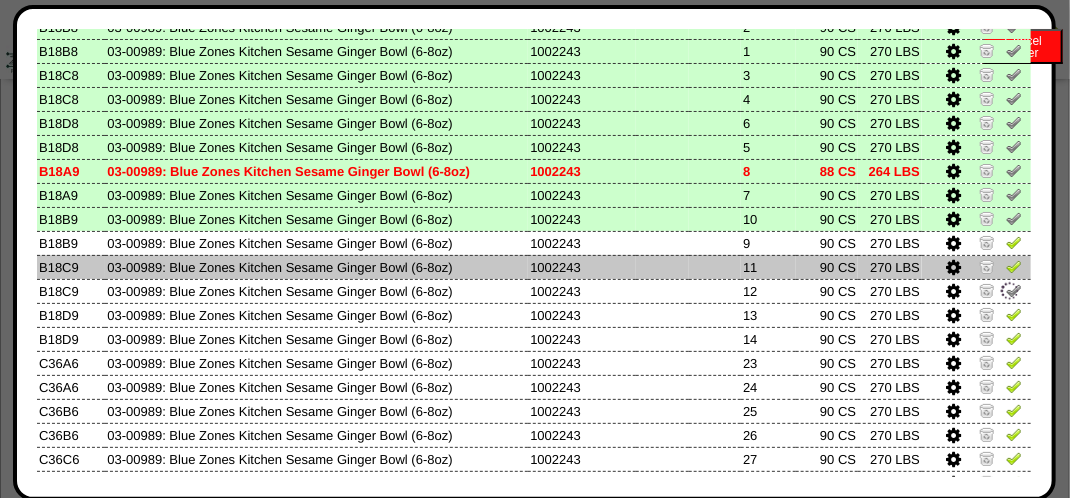 click at bounding box center (1014, 269) 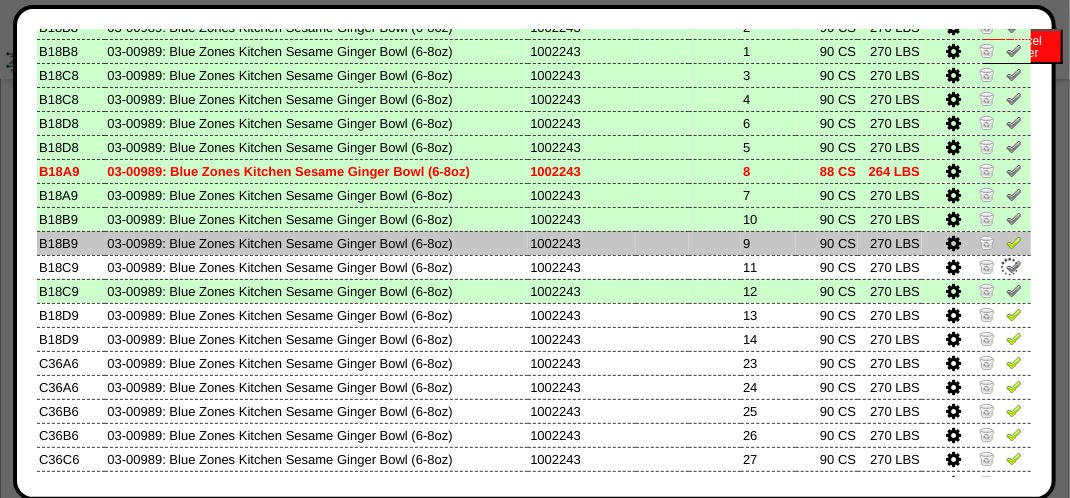 click at bounding box center [1014, 242] 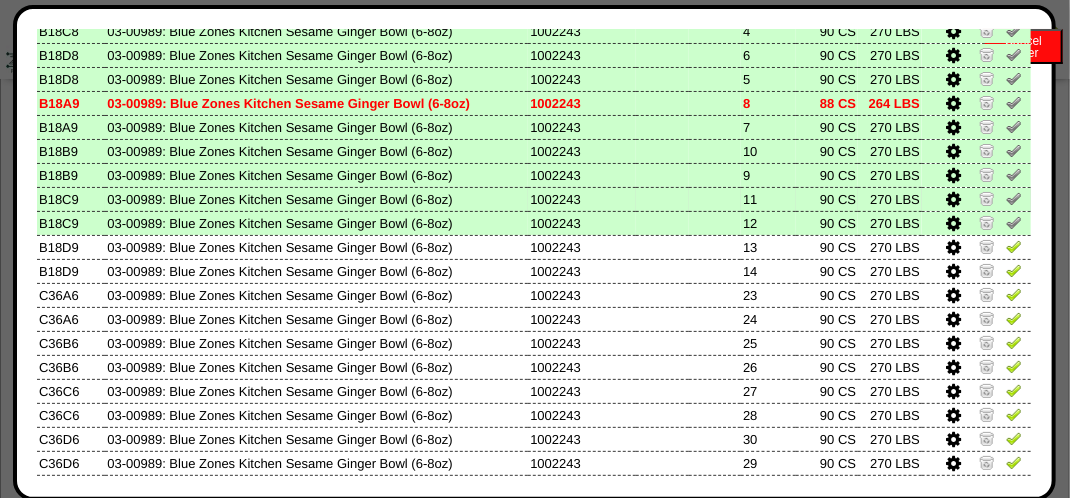 scroll, scrollTop: 1000, scrollLeft: 0, axis: vertical 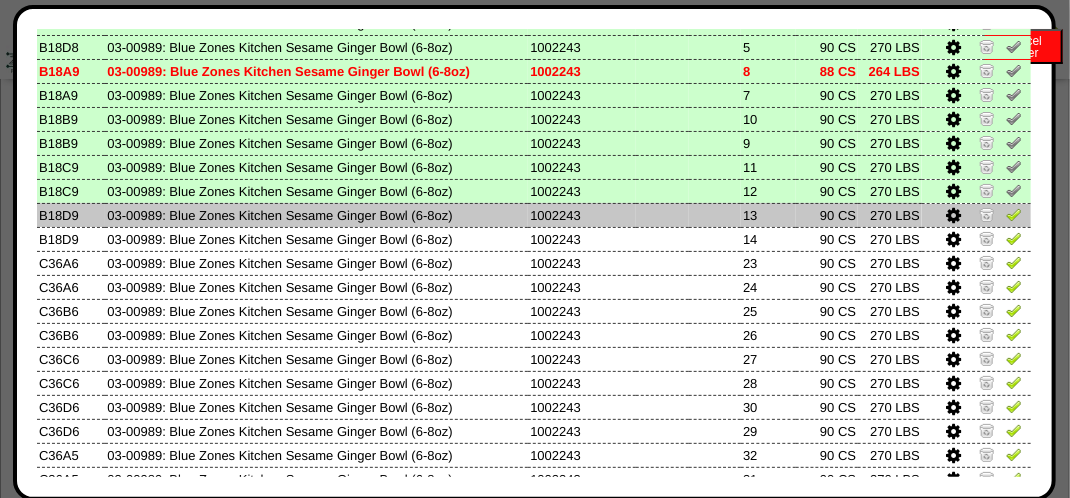 click at bounding box center [1014, 214] 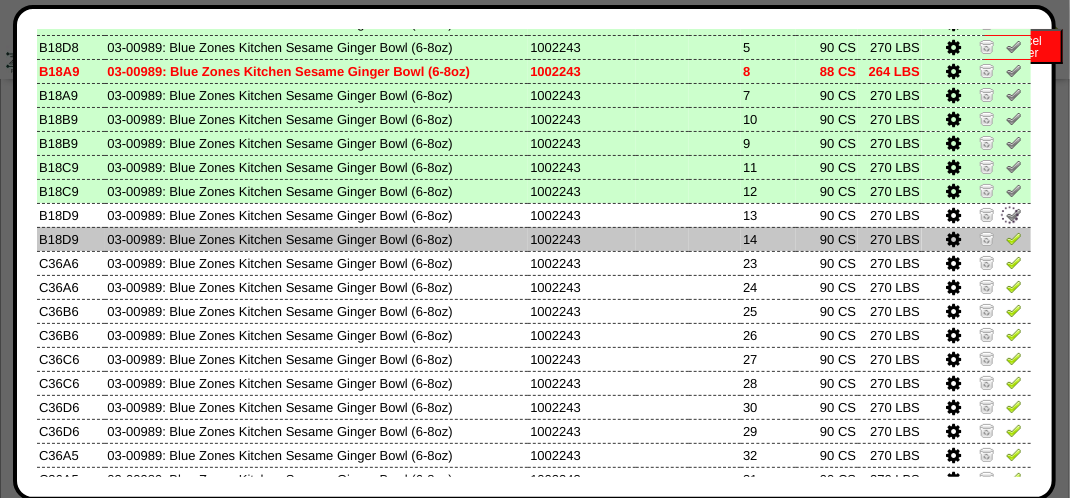 click at bounding box center [1014, 238] 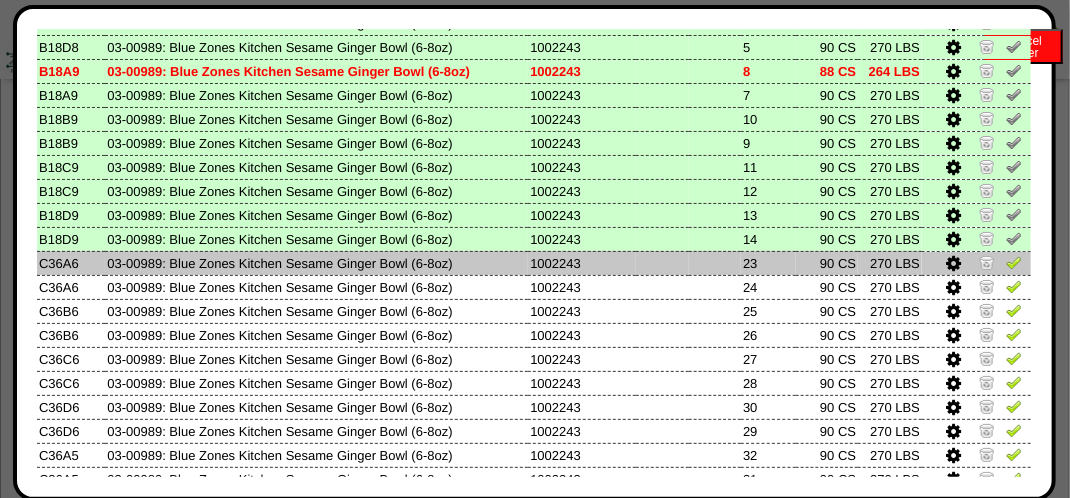 click at bounding box center (1014, 262) 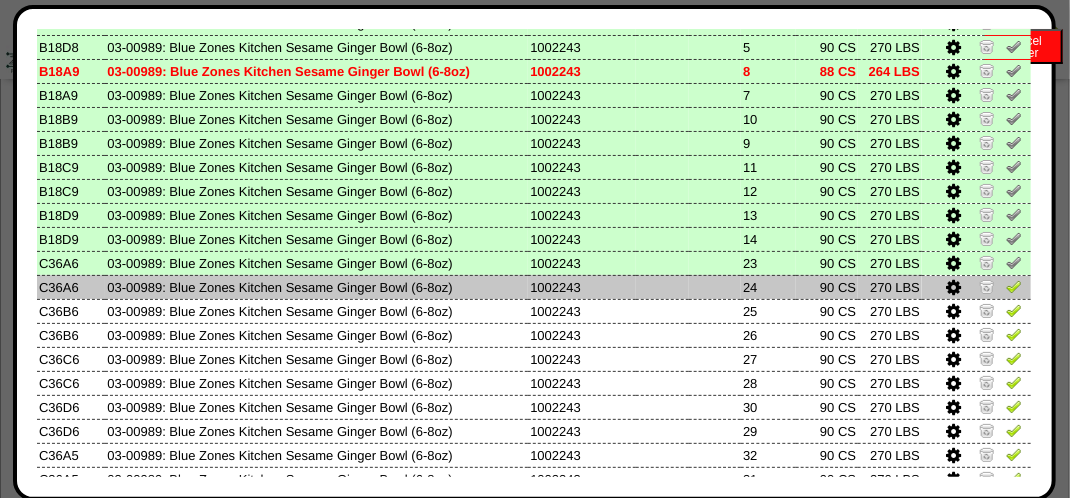 click at bounding box center [1014, 286] 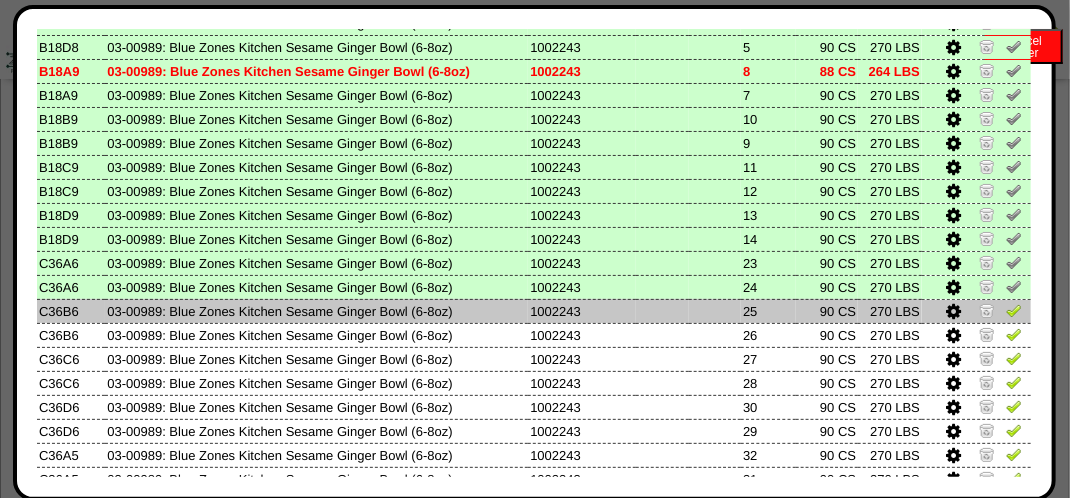 click at bounding box center (1014, 310) 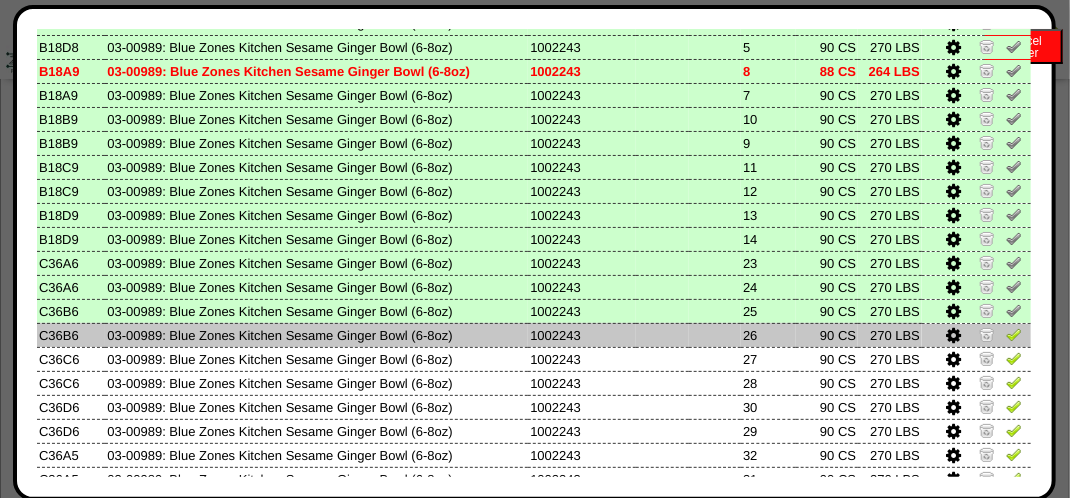 click at bounding box center (1014, 334) 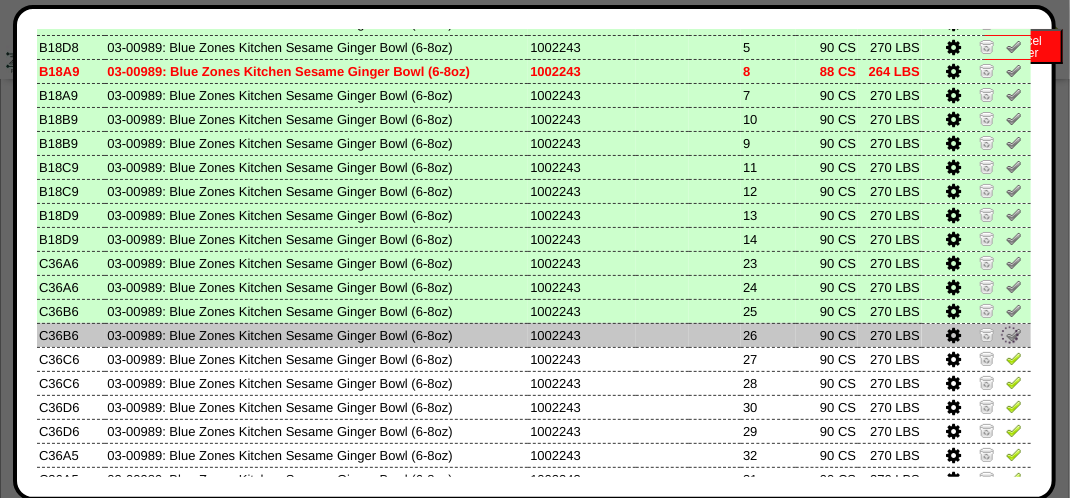 scroll, scrollTop: 1100, scrollLeft: 0, axis: vertical 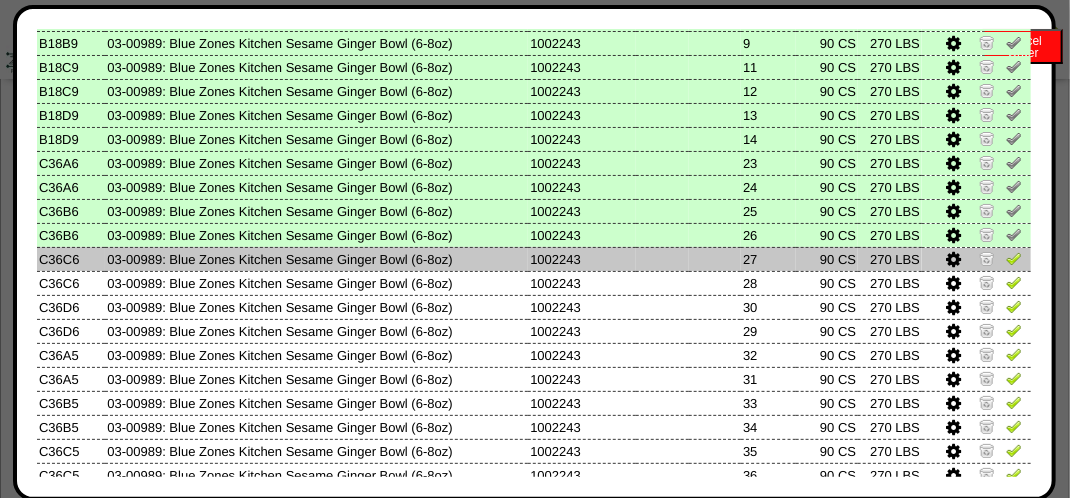 click at bounding box center [1014, 258] 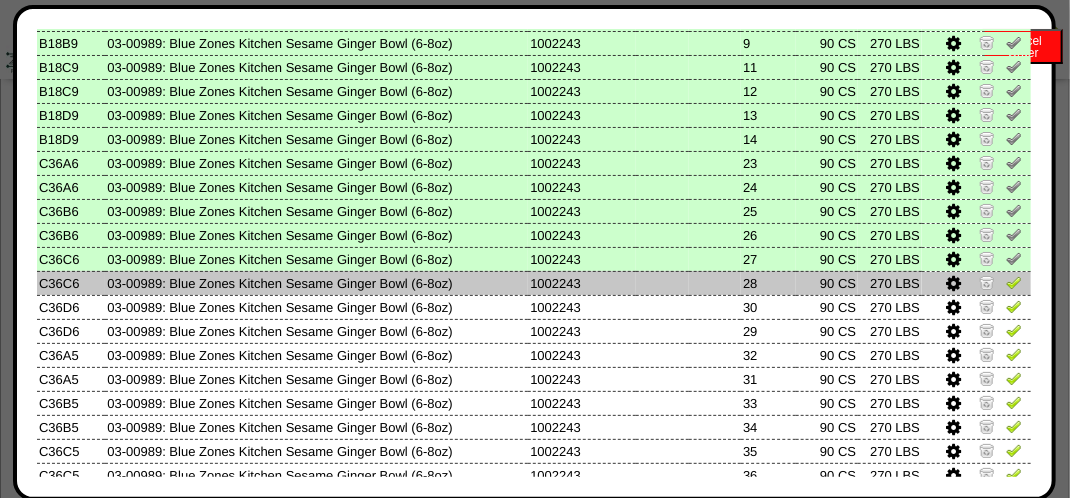 click at bounding box center [1014, 282] 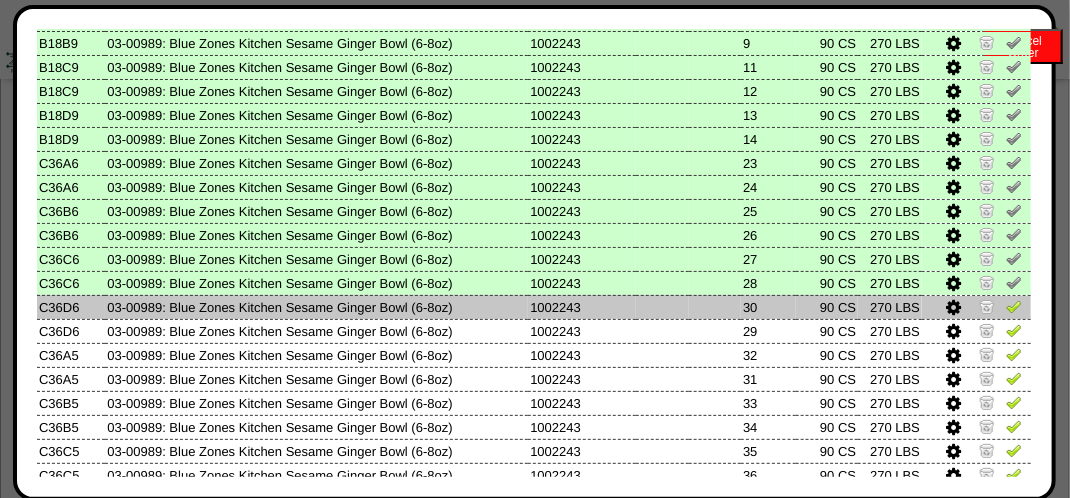 click at bounding box center [1014, 306] 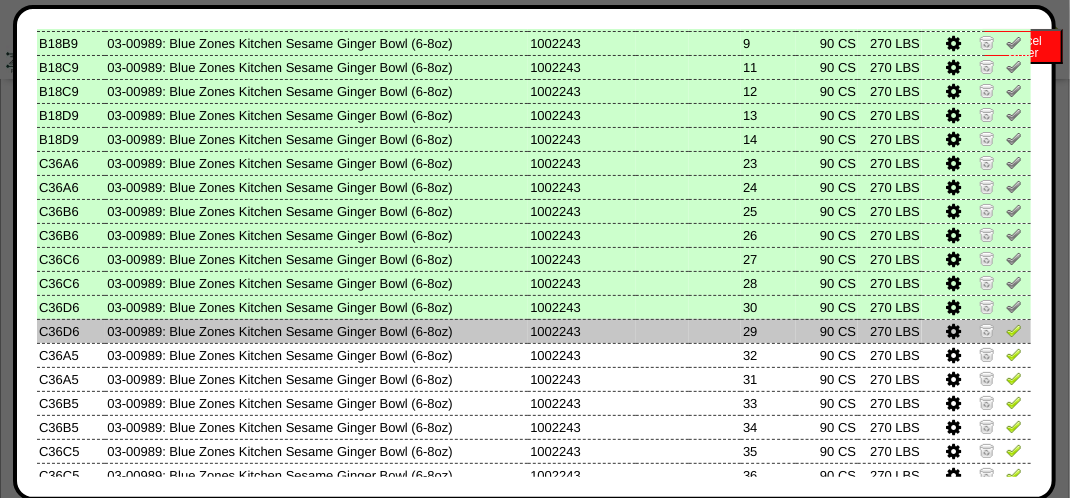 click at bounding box center (1014, 330) 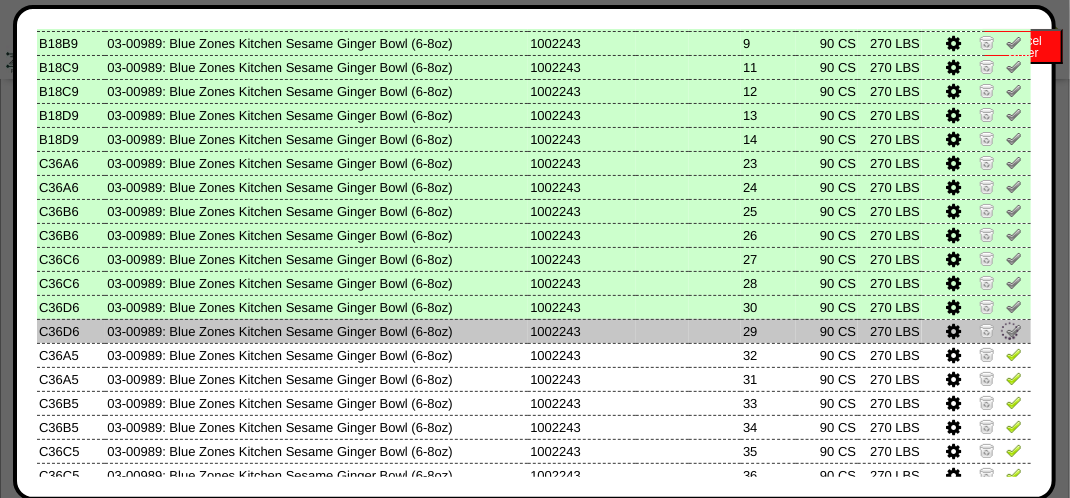 scroll, scrollTop: 1200, scrollLeft: 0, axis: vertical 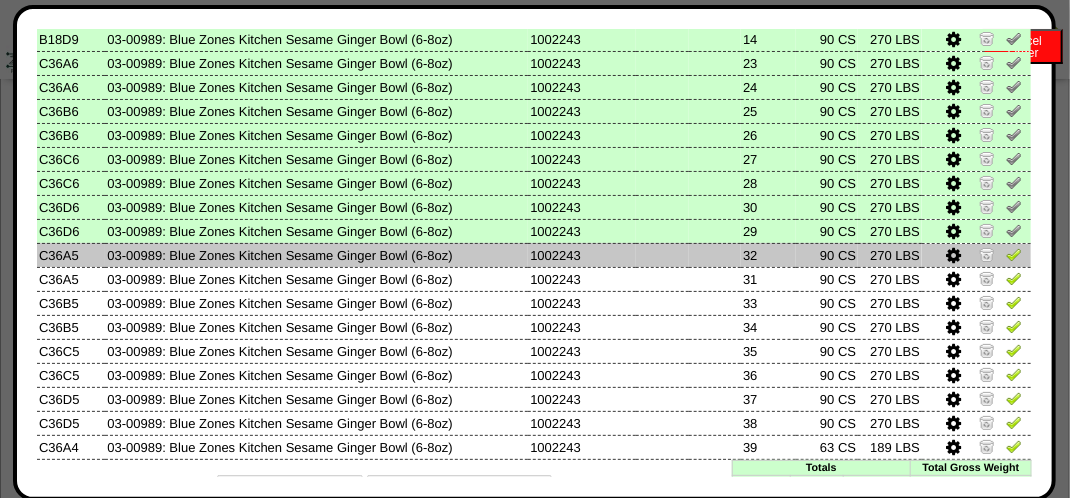 click at bounding box center [1014, 254] 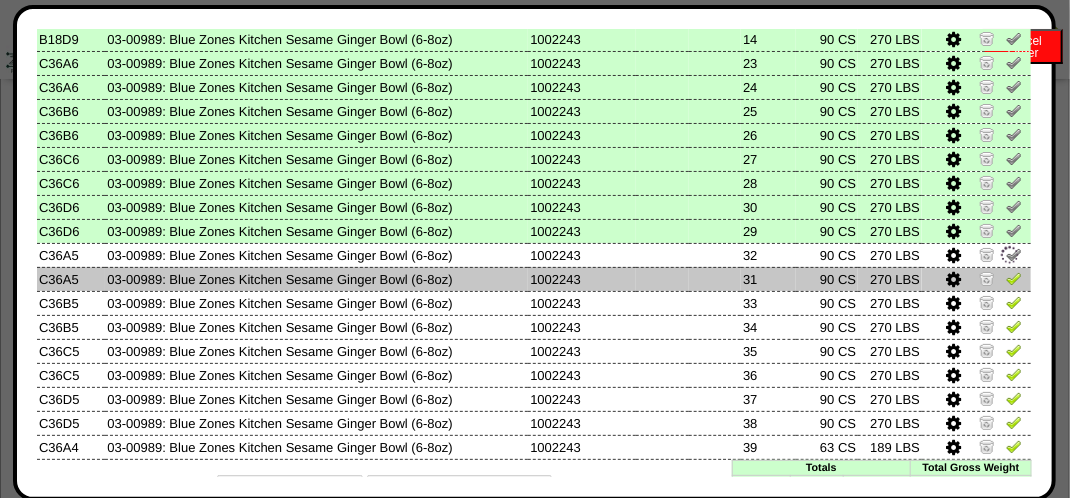 click at bounding box center (1014, 278) 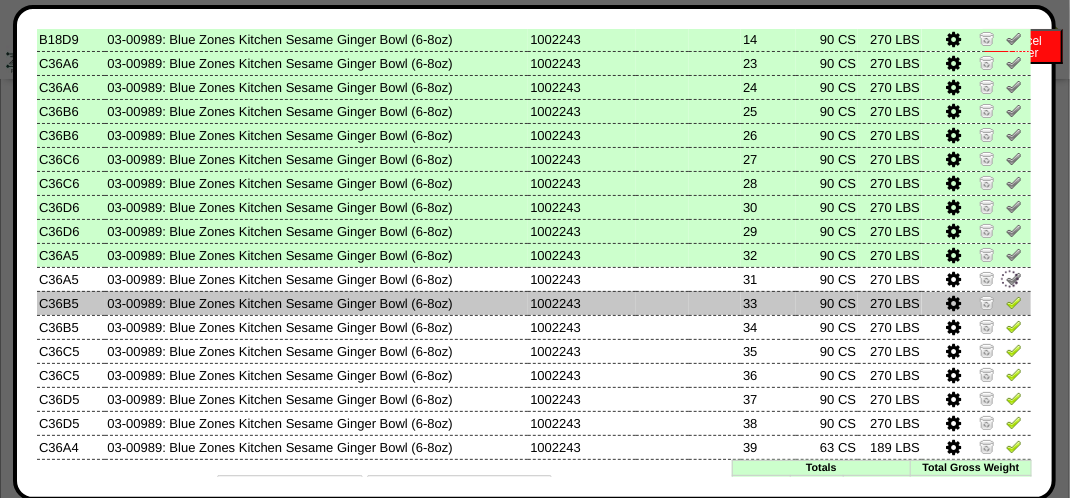 click at bounding box center [1014, 302] 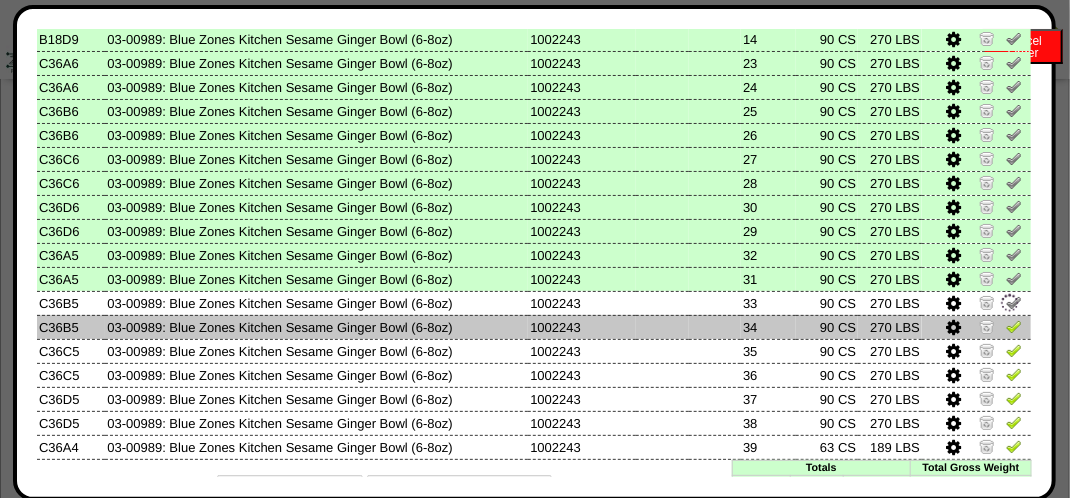 click at bounding box center [1014, 326] 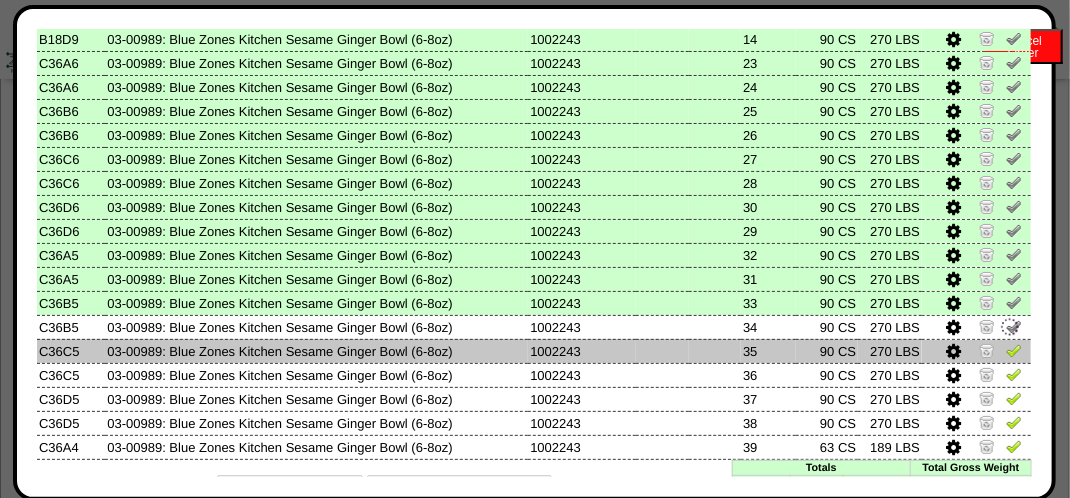 click at bounding box center (1014, 350) 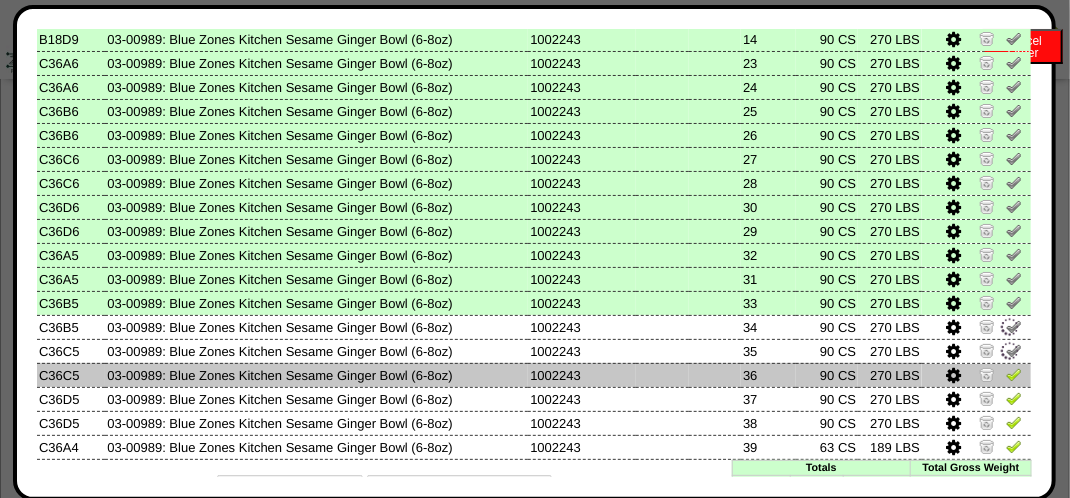 click at bounding box center [1014, 374] 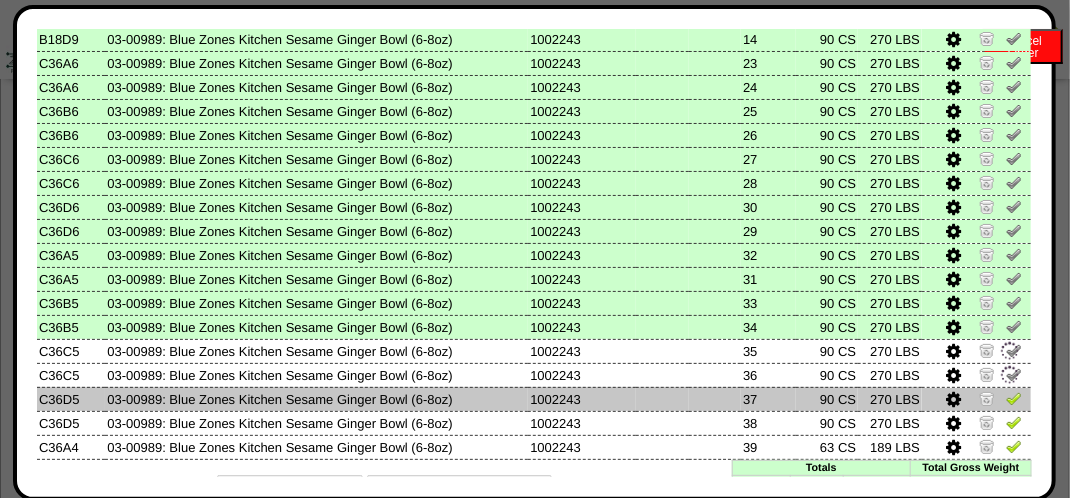 click at bounding box center [1014, 398] 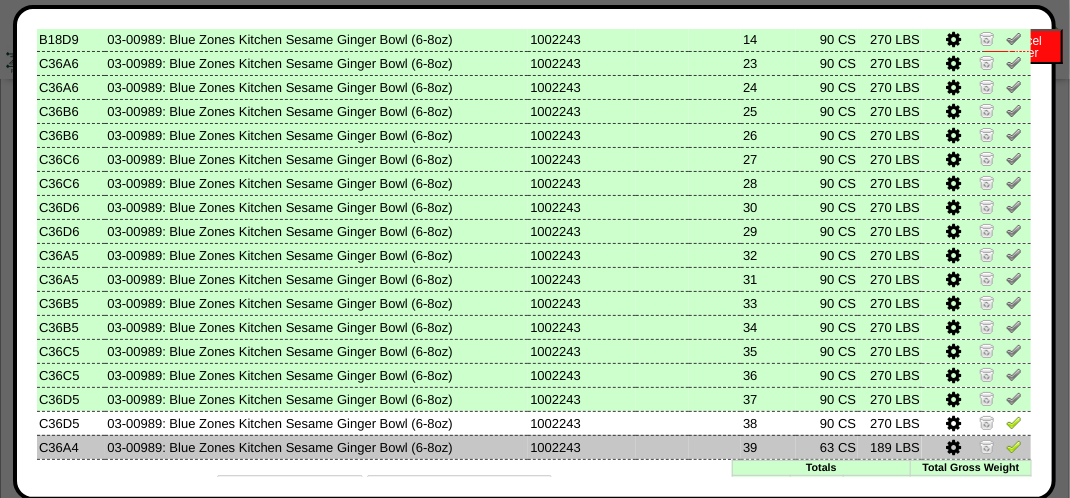 click at bounding box center (1014, 446) 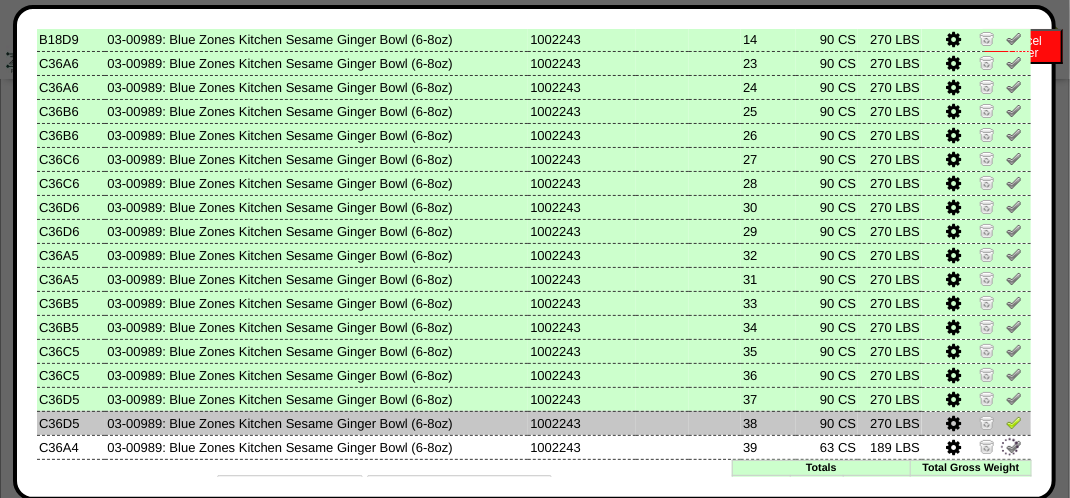 click at bounding box center [1014, 422] 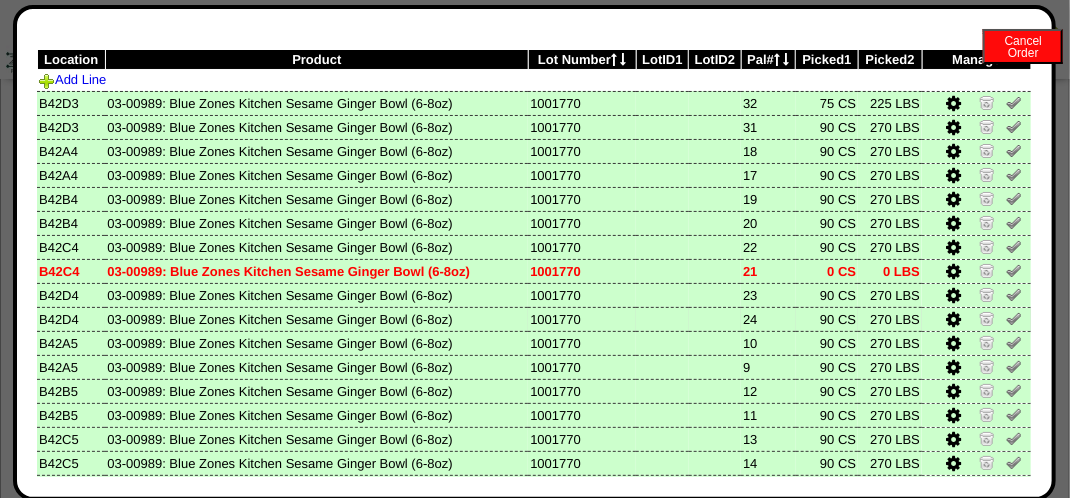 scroll, scrollTop: 0, scrollLeft: 0, axis: both 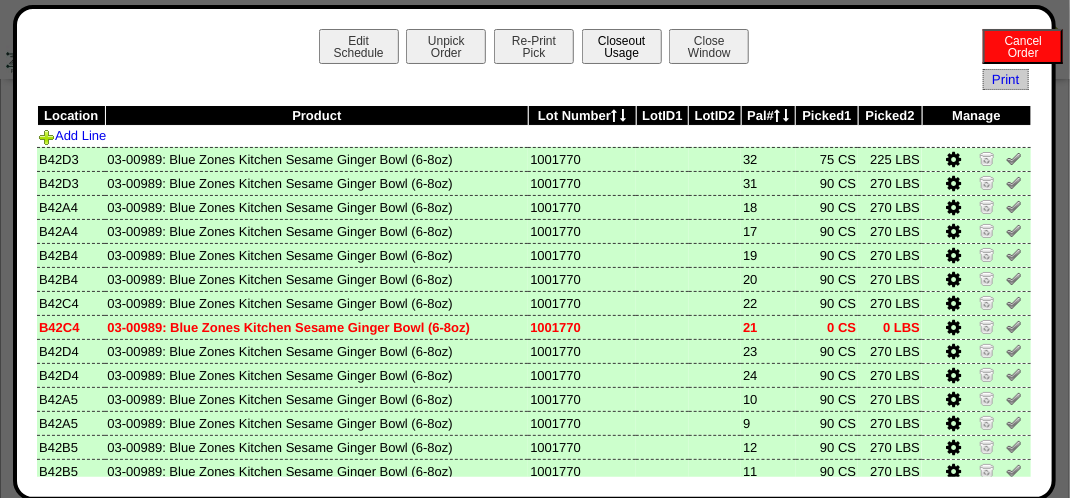 click on "Closeout Usage" at bounding box center (622, 46) 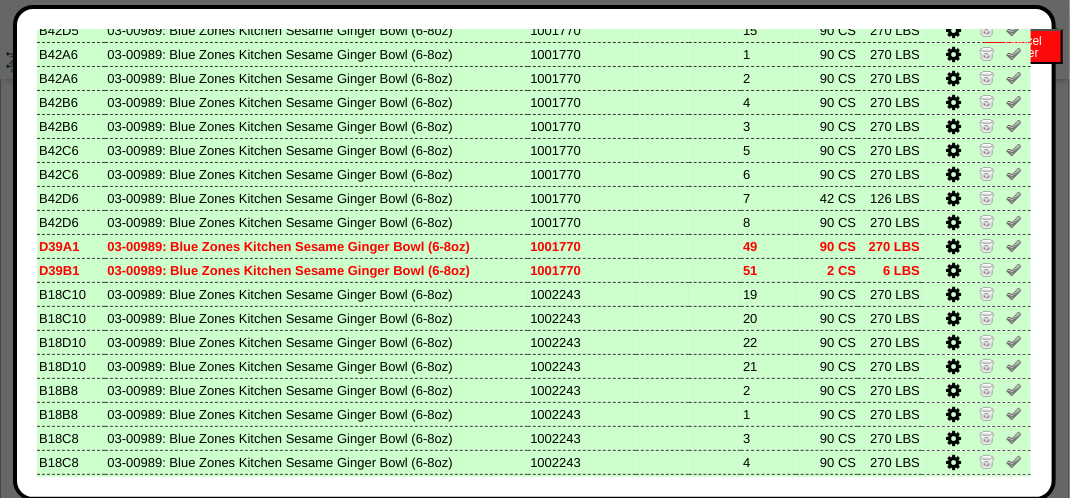 scroll, scrollTop: 0, scrollLeft: 0, axis: both 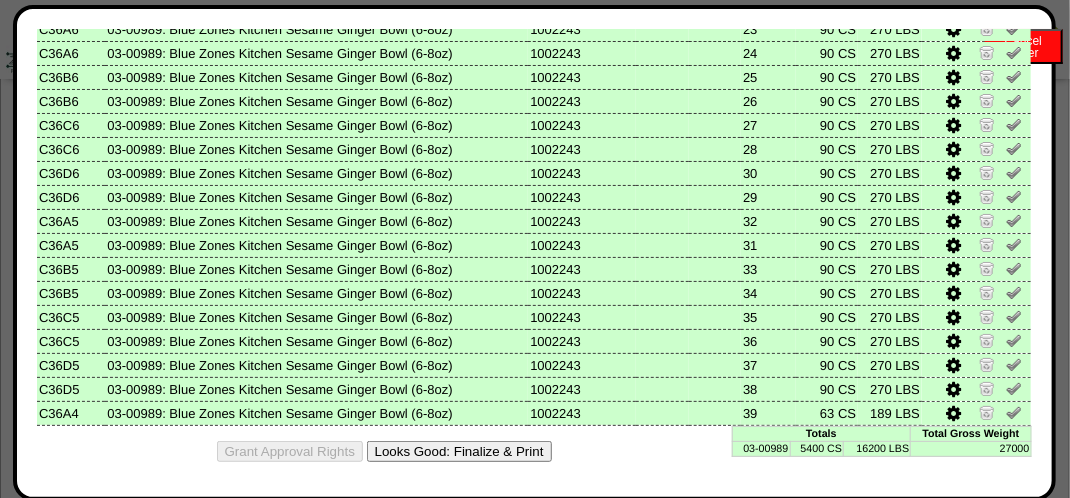 click on "Looks Good: Finalize & Print" at bounding box center (459, 451) 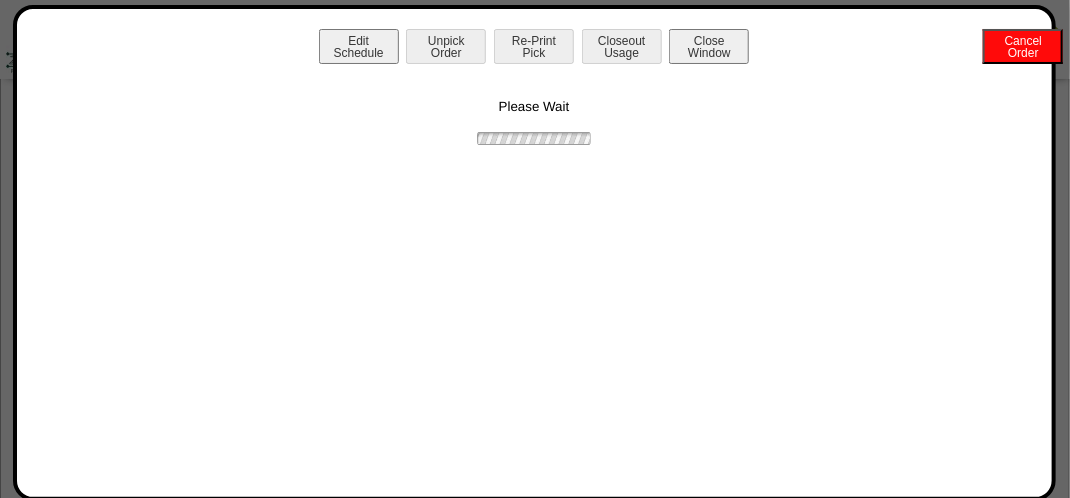 scroll, scrollTop: 0, scrollLeft: 0, axis: both 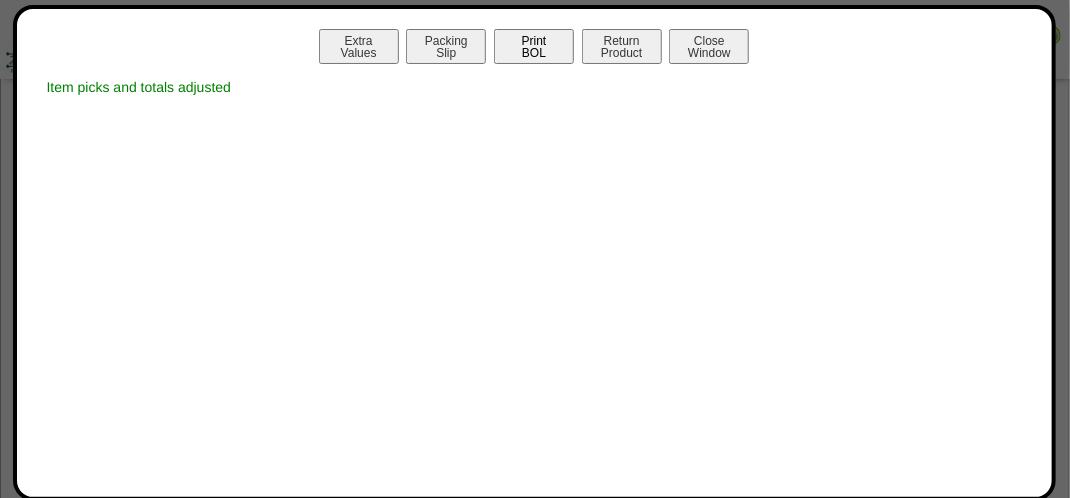 click on "Print BOL" at bounding box center [534, 46] 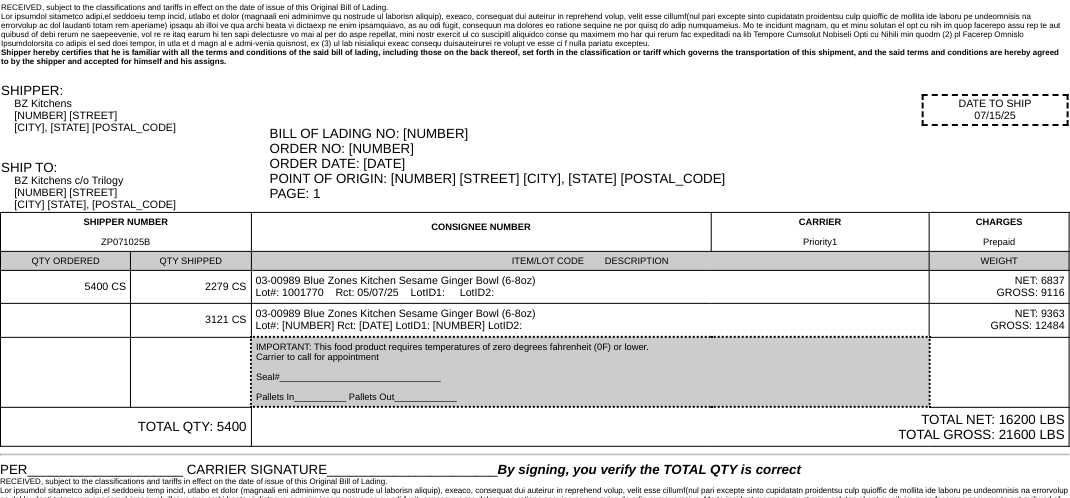scroll, scrollTop: 103, scrollLeft: 0, axis: vertical 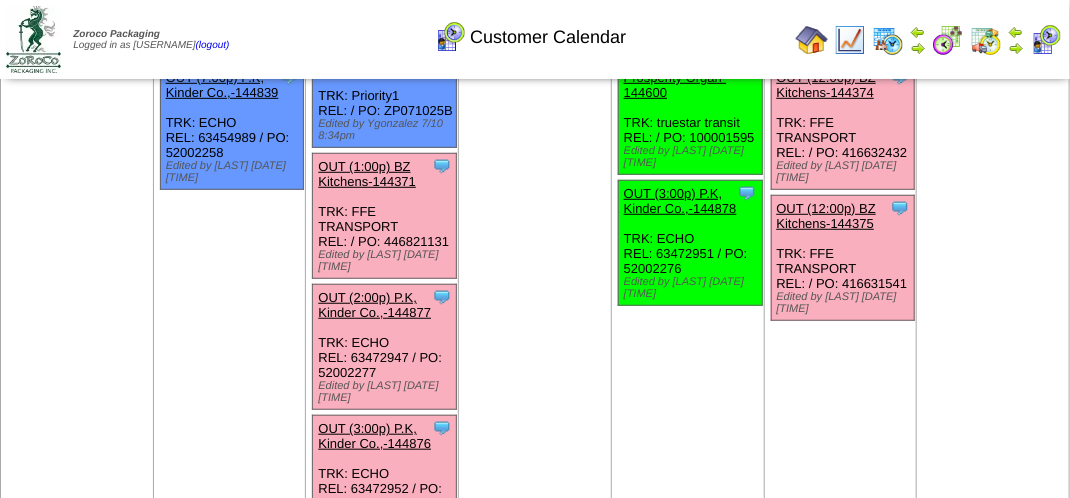 click at bounding box center (1046, 40) 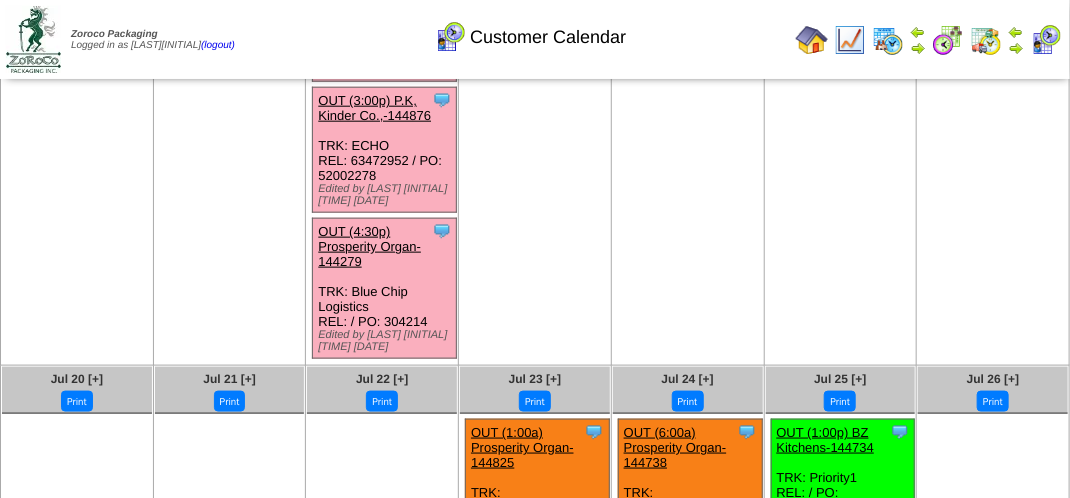 scroll, scrollTop: 800, scrollLeft: 0, axis: vertical 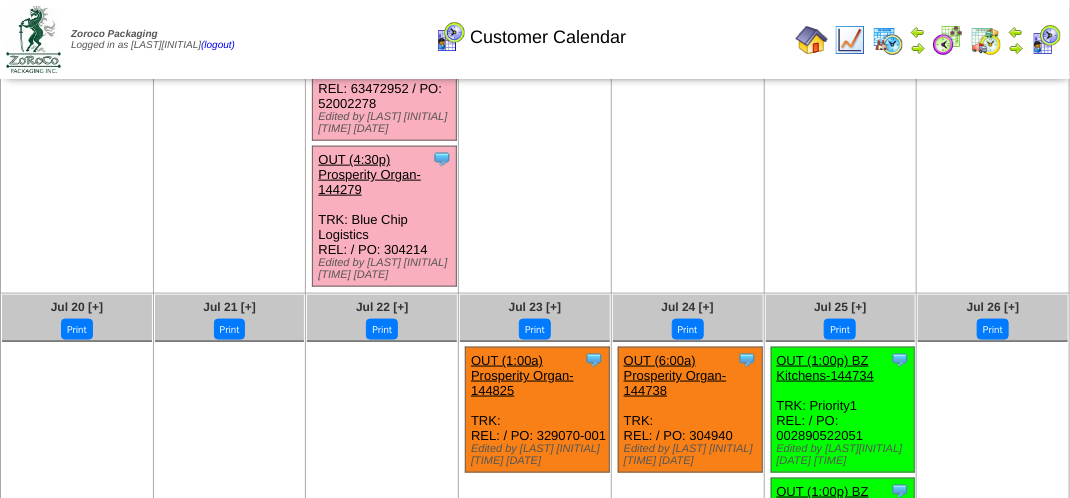 click on "OUT
(4:30p)
Prosperity Organ-144279" at bounding box center [369, 174] 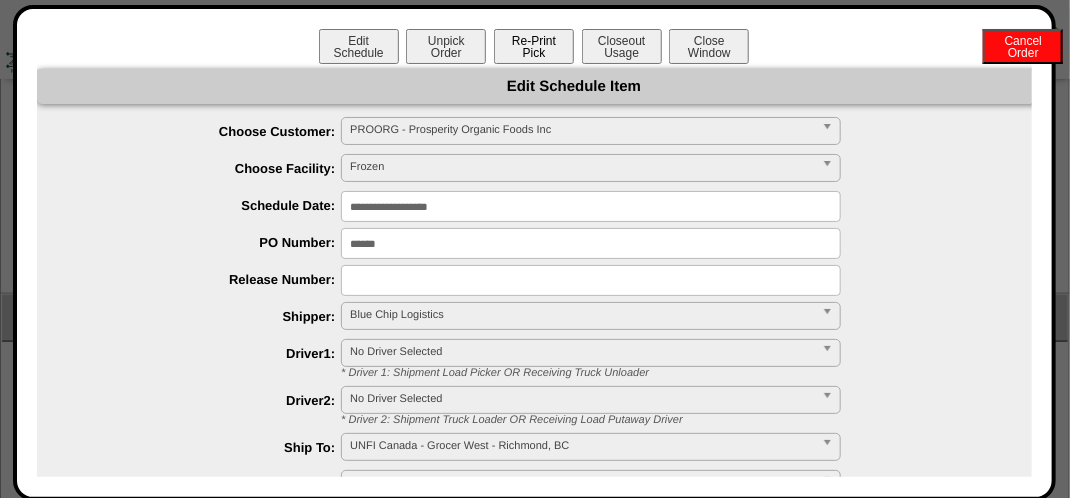 click on "Re-Print Pick" at bounding box center [534, 46] 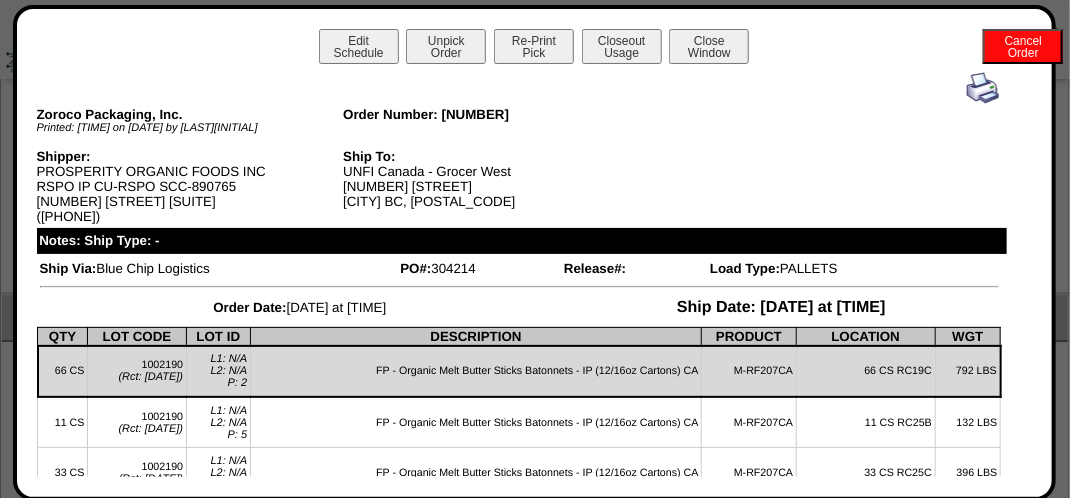 click on "Zoroco Packaging, Inc.
Printed:
[TIME] on [DATE]        by [LAST][INITIAL]
Order Number: [NUMBER]
Shipper:
PROSPERITY ORGANIC FOODS INC
RSPO IP CU-RSPO SCC-[NUMBER]
[NUMBER] [STREET] [SUITE]     ([PHONE])
Ship To:
UNFI Canada - Grocer West
[NUMBER] [STREET]
[CITY]    BC,
[POSTAL_CODE]
Notes:
Ship Type:  -
Ship Via:
Blue Chip Logistics
PO#:
[NUMBER]
Release#:
Load Type:
PALLETS
Order Date:
[DATE]            at
[TIME]" at bounding box center [534, 402] 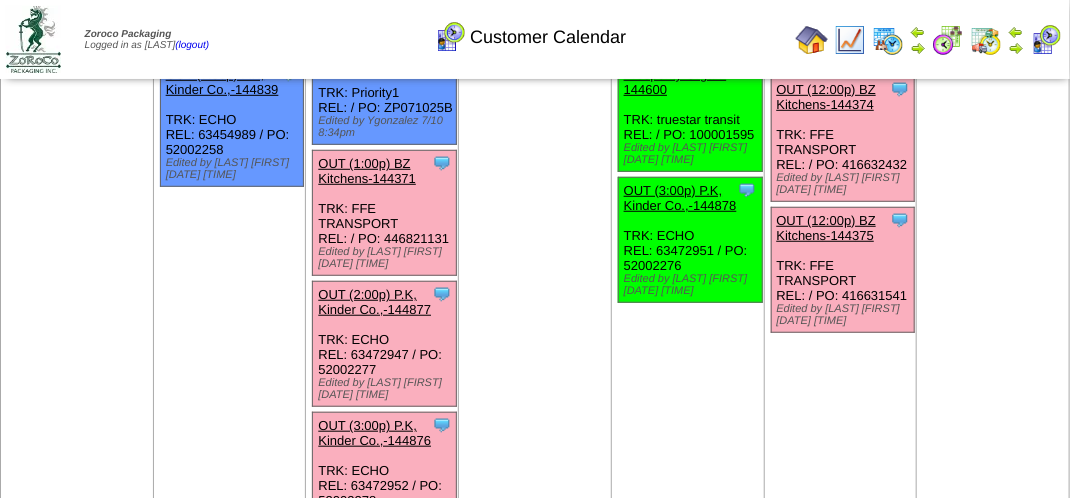 scroll, scrollTop: 400, scrollLeft: 0, axis: vertical 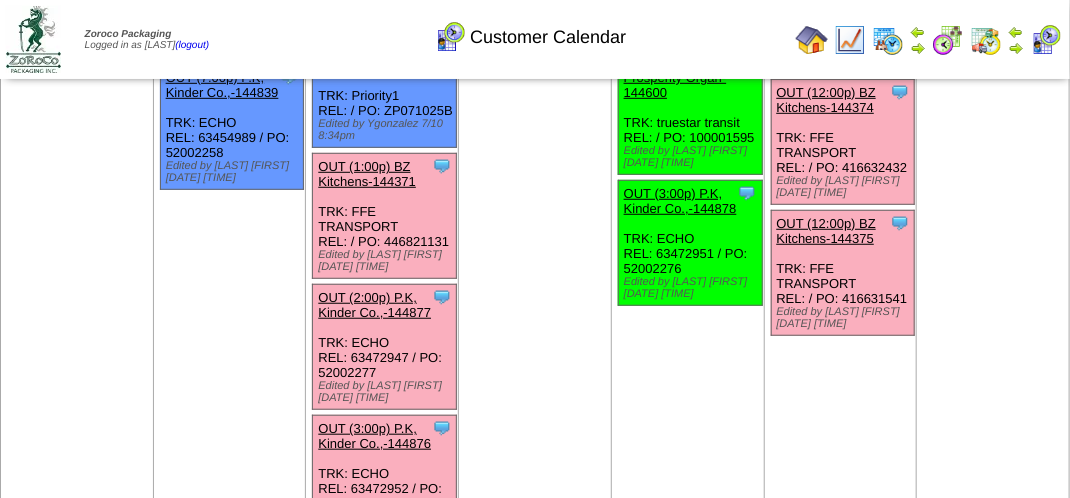 click on "OUT
(1:00p)
BZ Kitchens-144371" at bounding box center (367, 174) 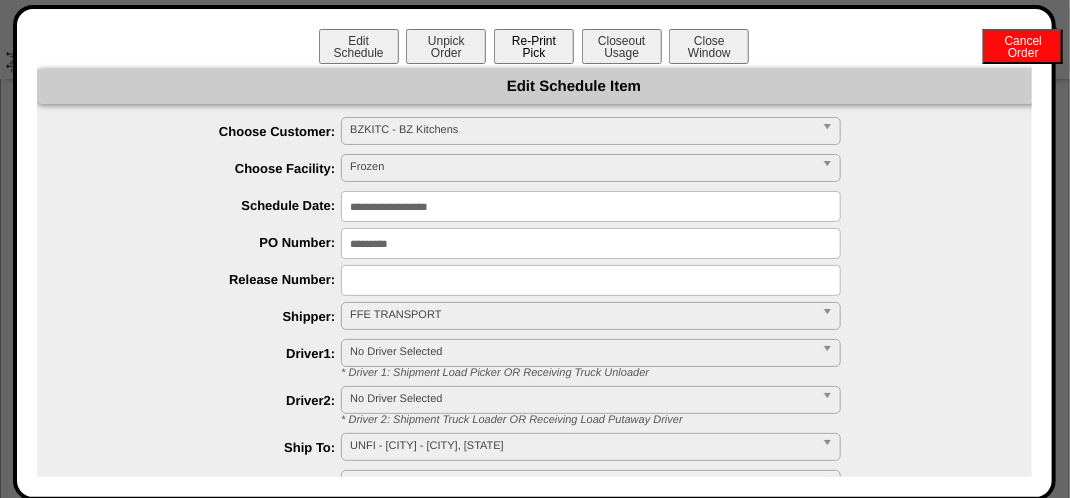 click on "Re-Print Pick" at bounding box center (534, 46) 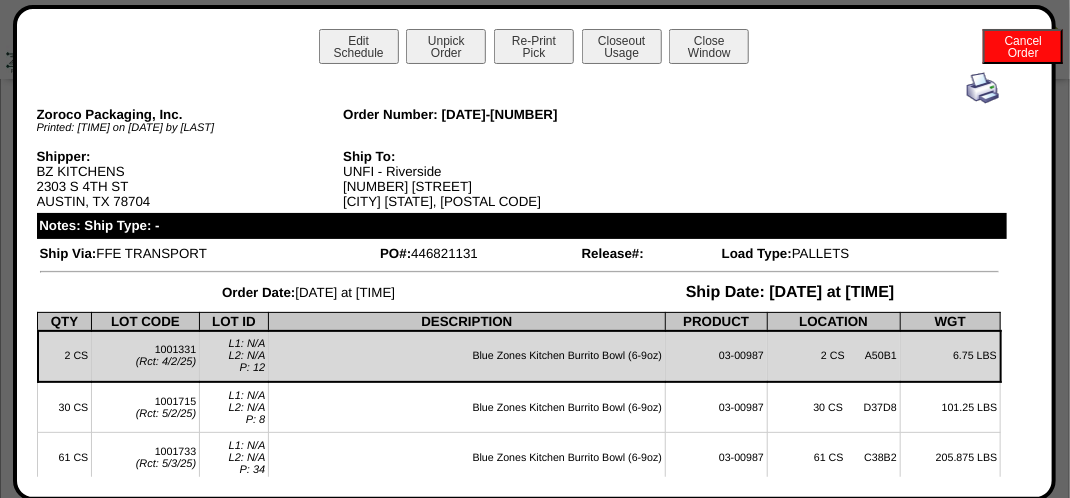 click at bounding box center [983, 88] 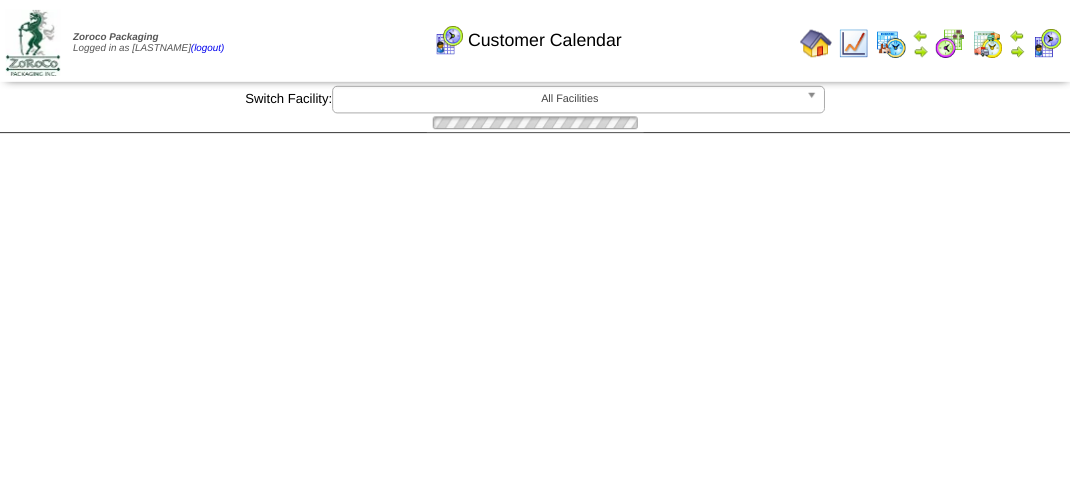 scroll, scrollTop: 400, scrollLeft: 0, axis: vertical 